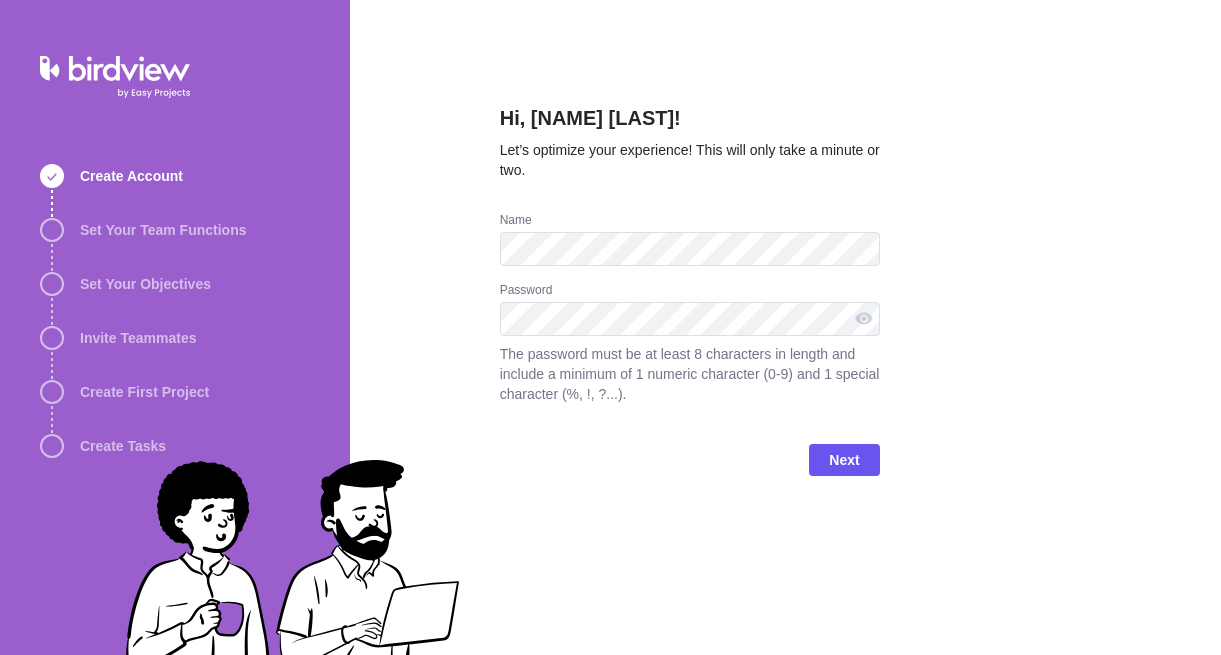 scroll, scrollTop: 0, scrollLeft: 0, axis: both 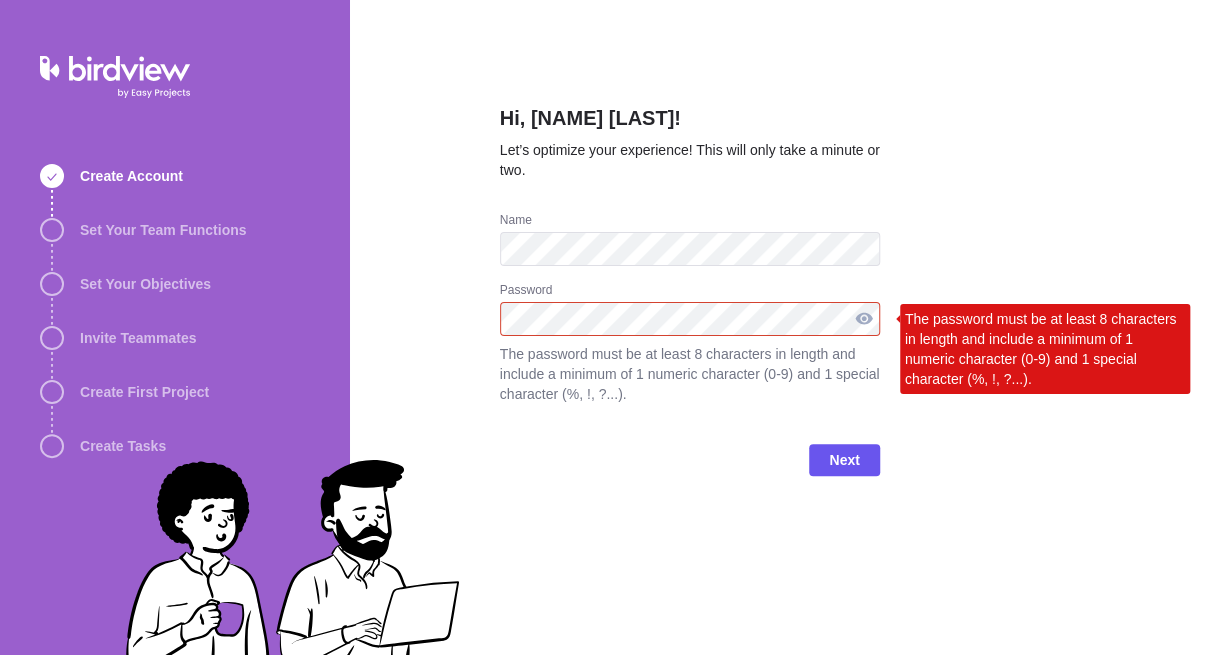 click at bounding box center (864, 319) 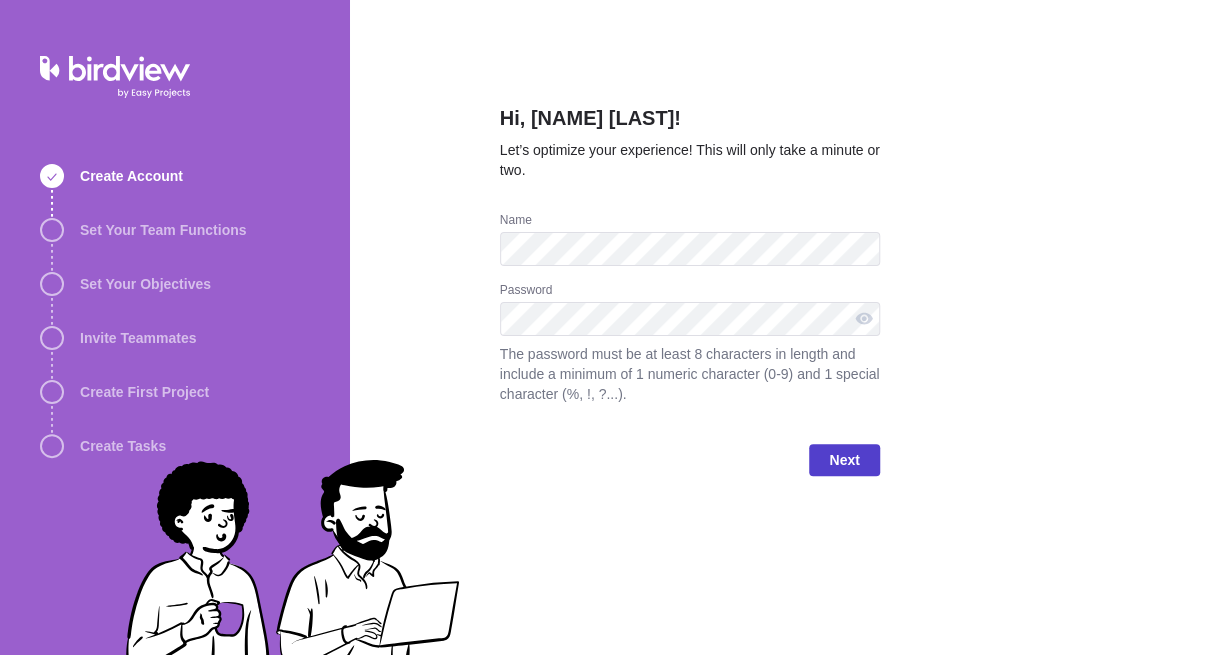 click on "Next" at bounding box center (844, 460) 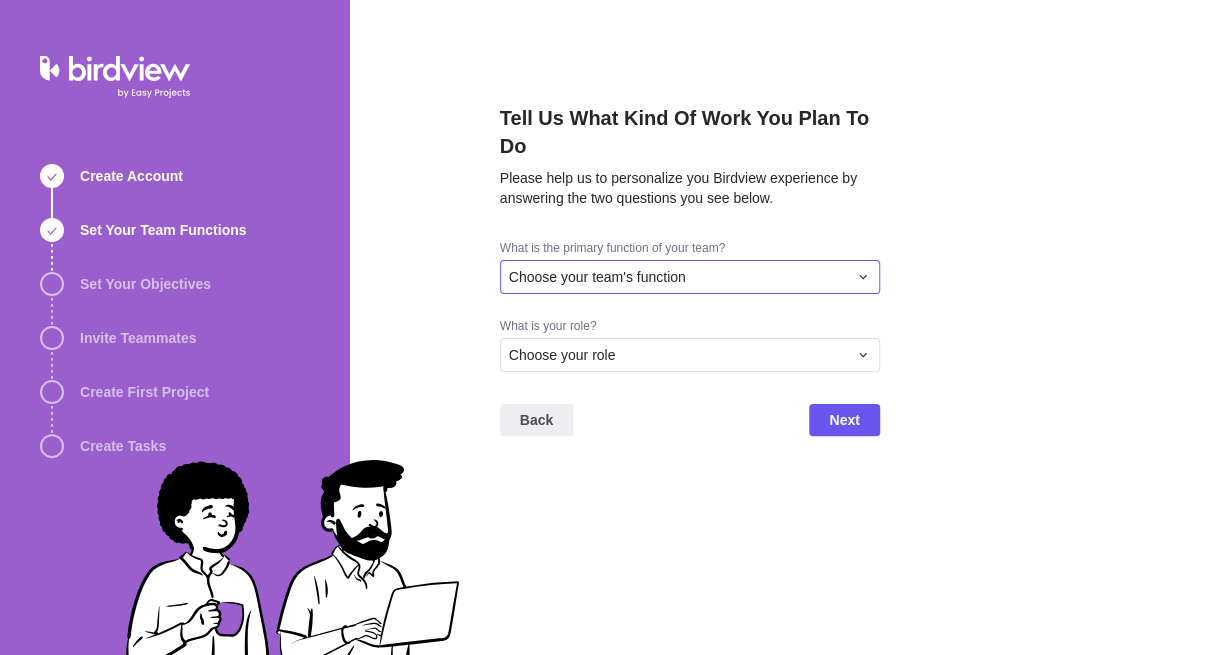 click on "Choose your team's function" at bounding box center [597, 277] 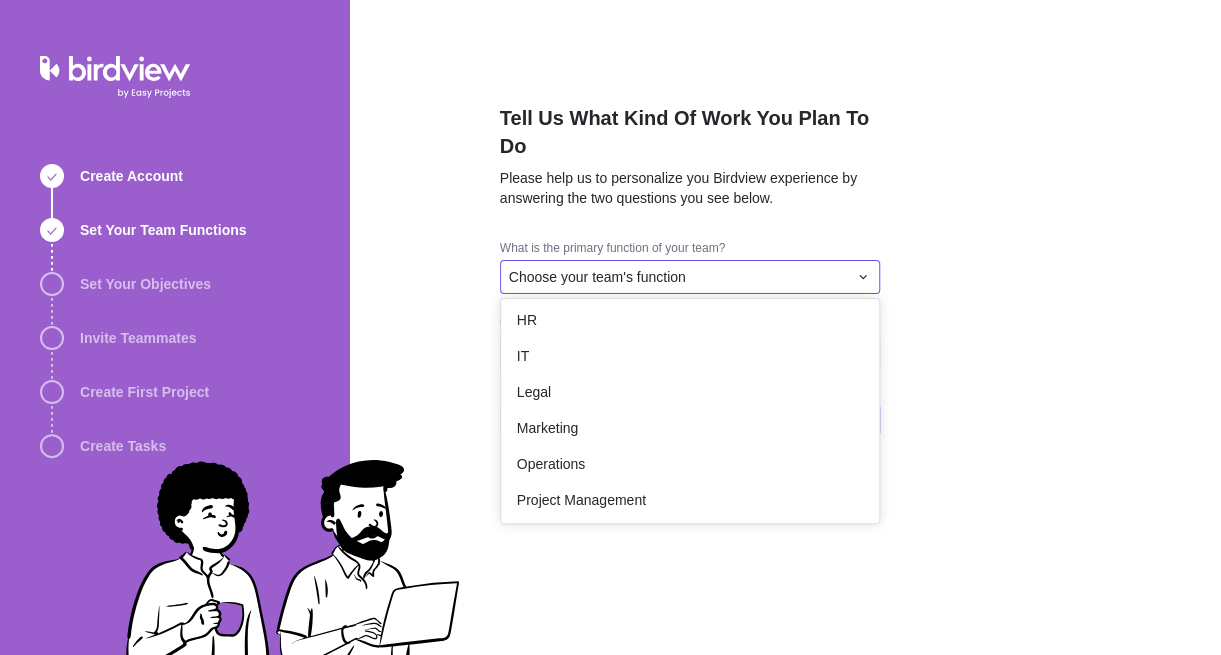 scroll, scrollTop: 300, scrollLeft: 0, axis: vertical 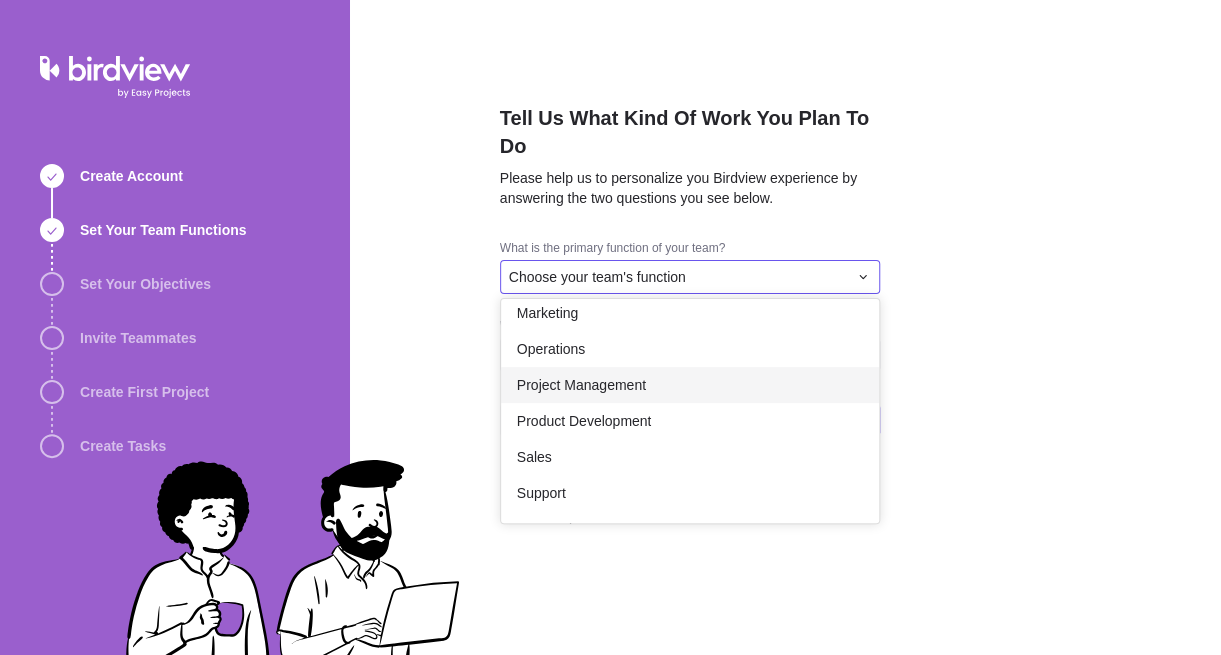 click on "Project Management" at bounding box center [690, 385] 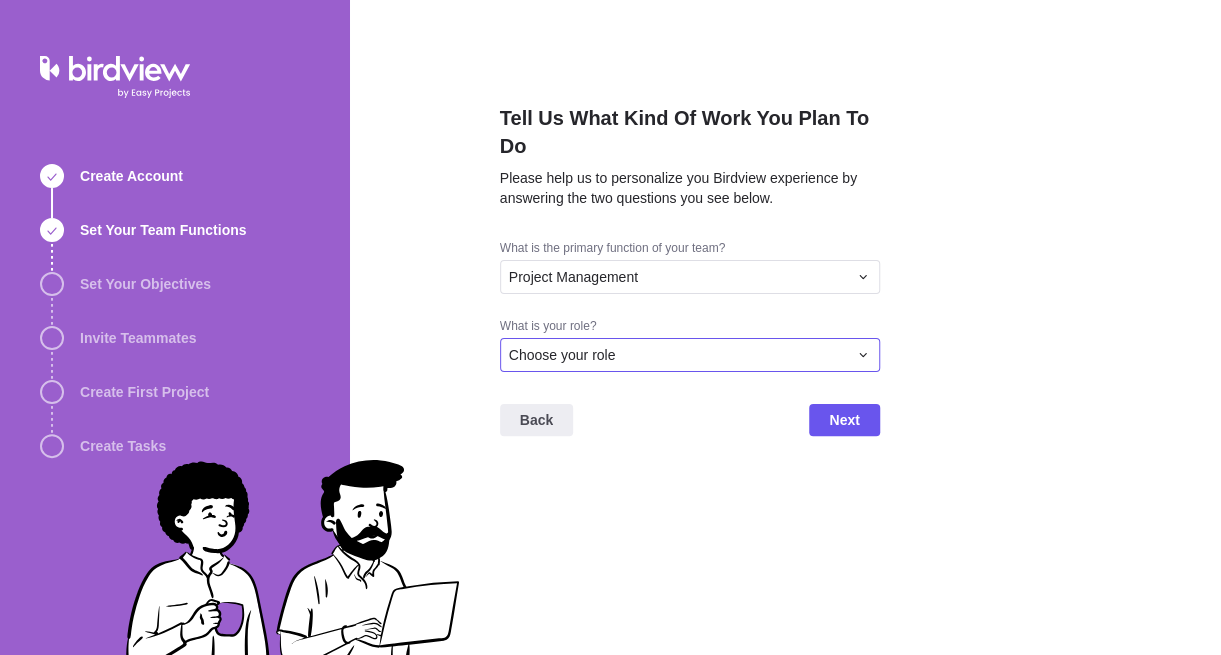 click on "Choose your role" at bounding box center (678, 277) 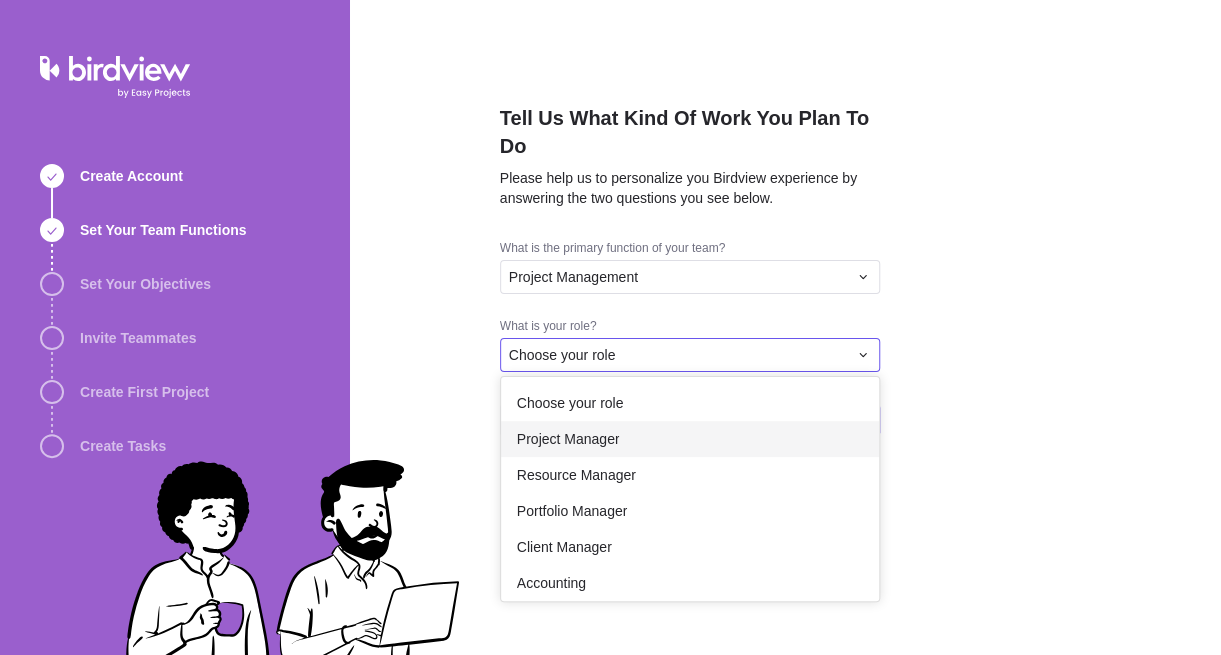 click on "Project Manager" at bounding box center (568, 439) 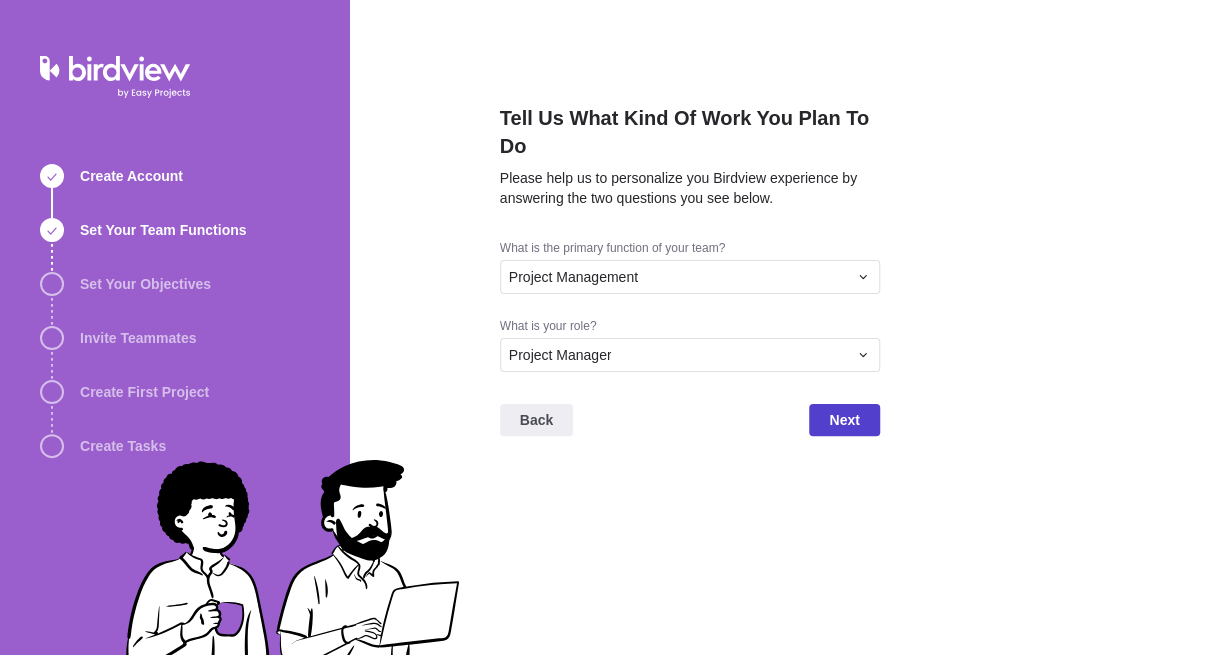 click on "Next" at bounding box center [844, 420] 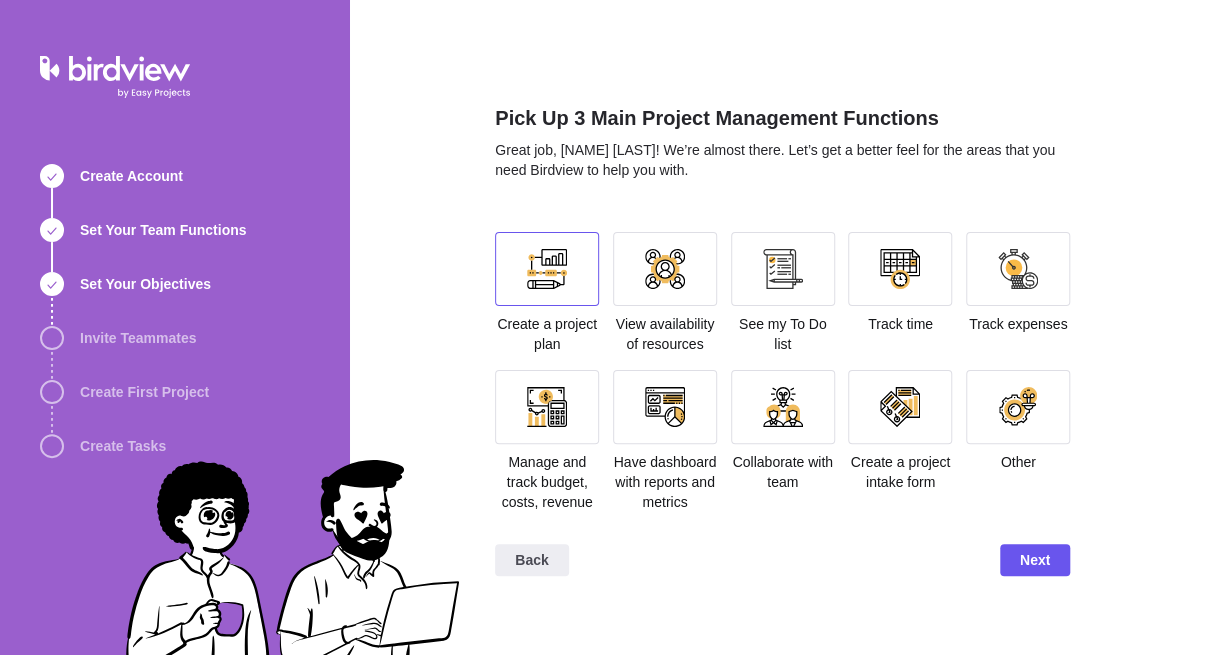 click at bounding box center (547, 269) 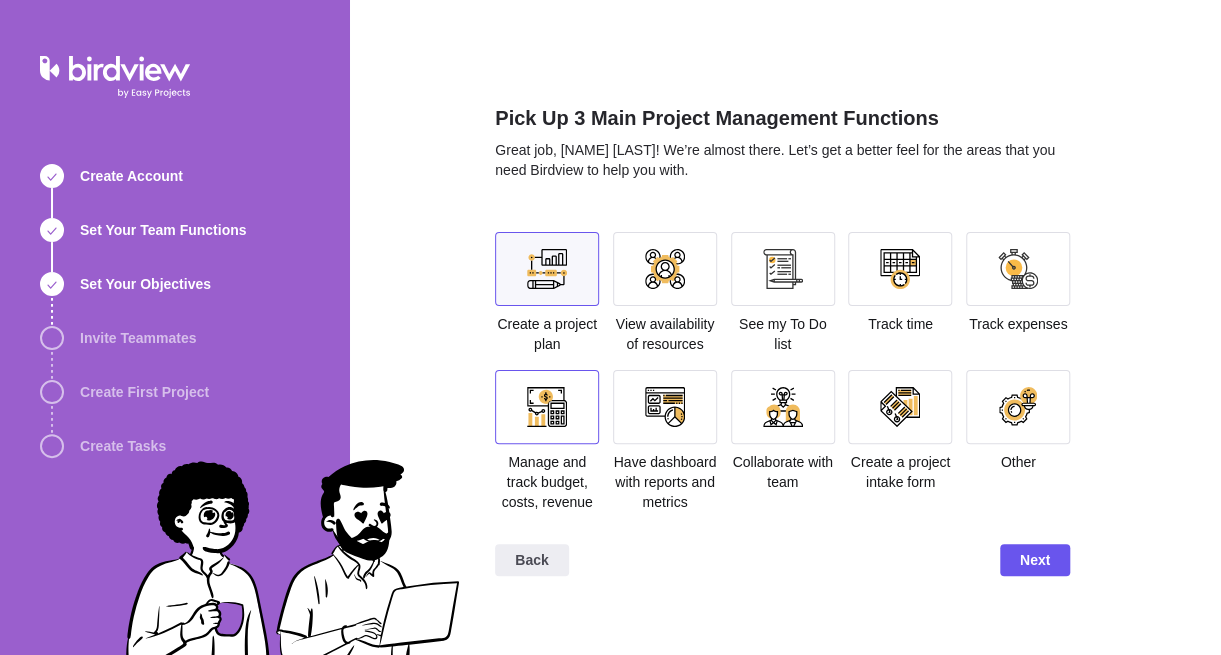 click at bounding box center [547, 407] 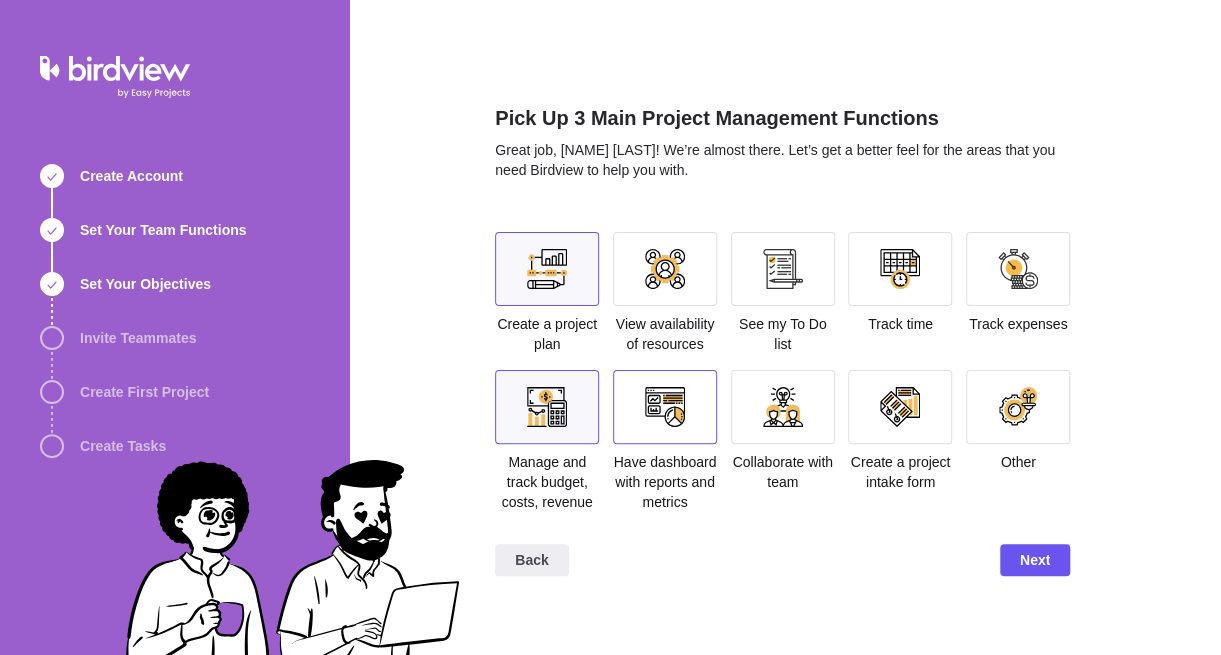 click at bounding box center (665, 407) 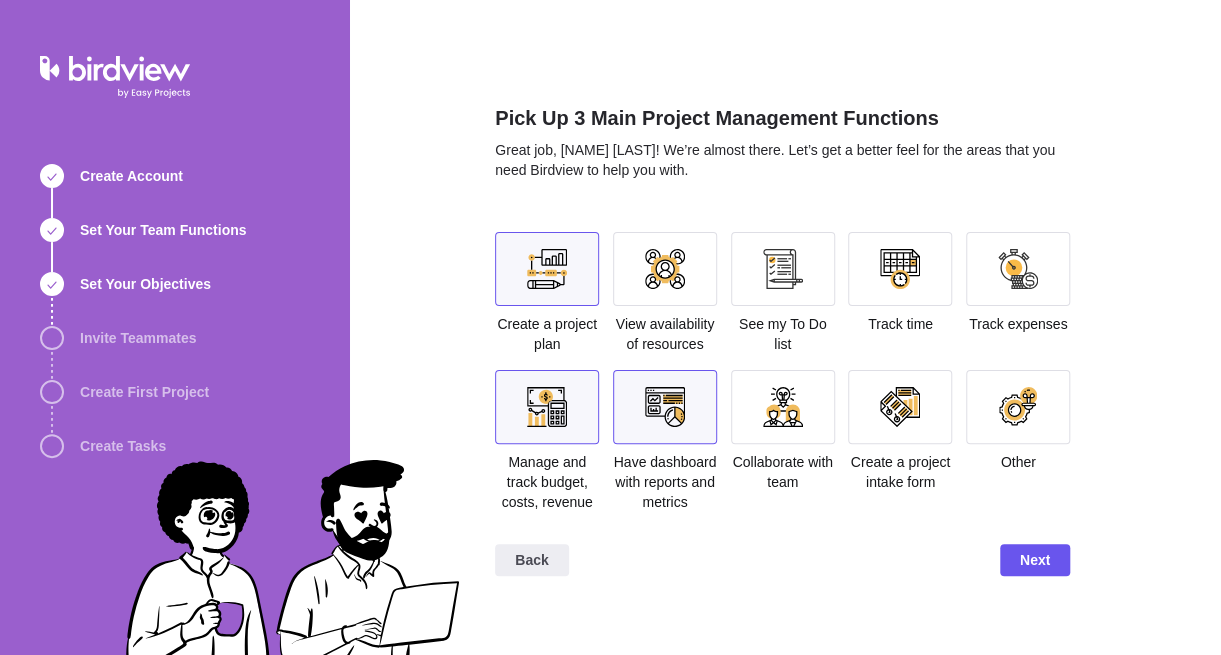 click at bounding box center (1018, 269) 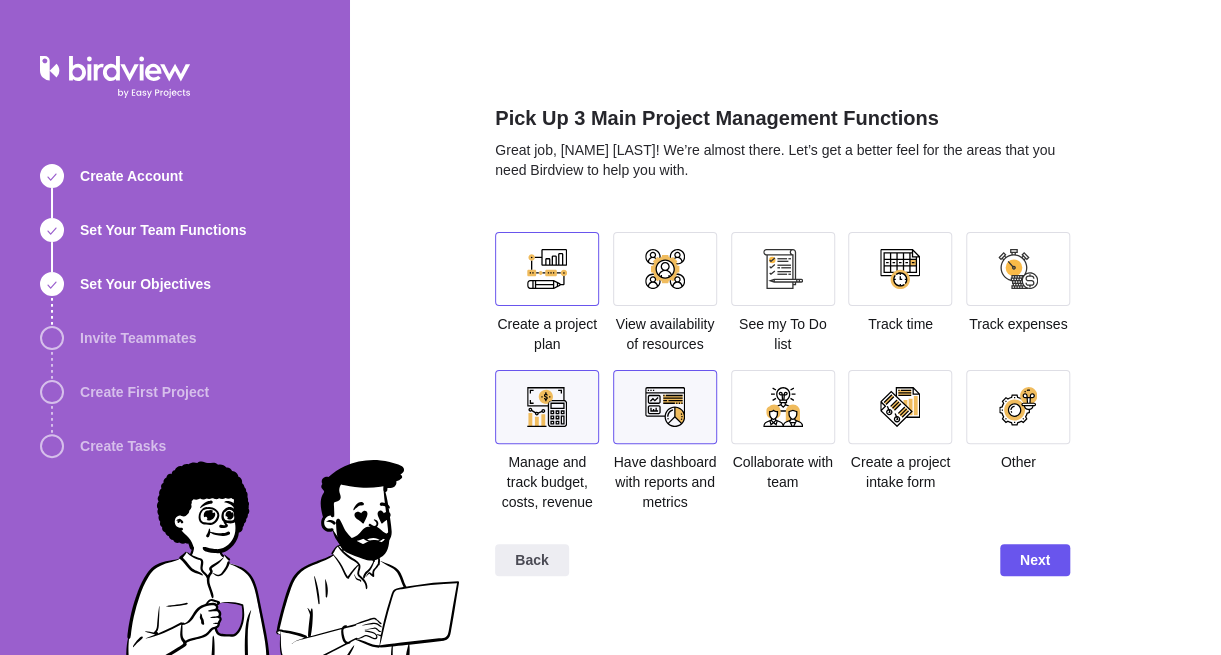 click at bounding box center (547, 269) 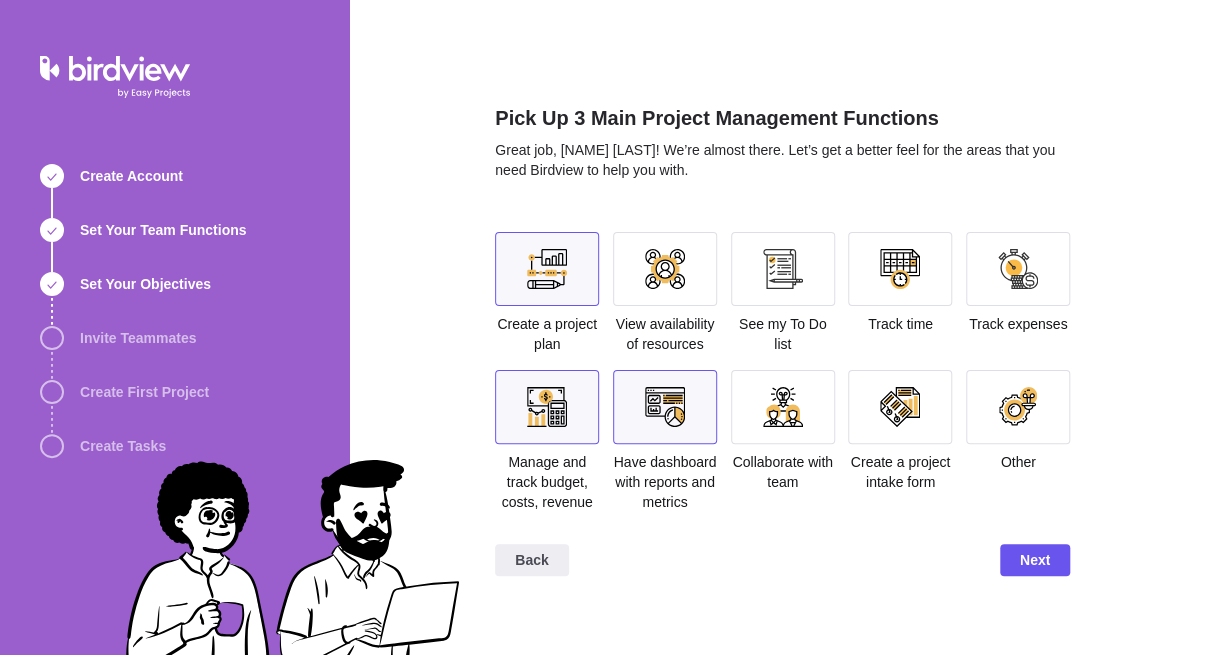 click at bounding box center [665, 407] 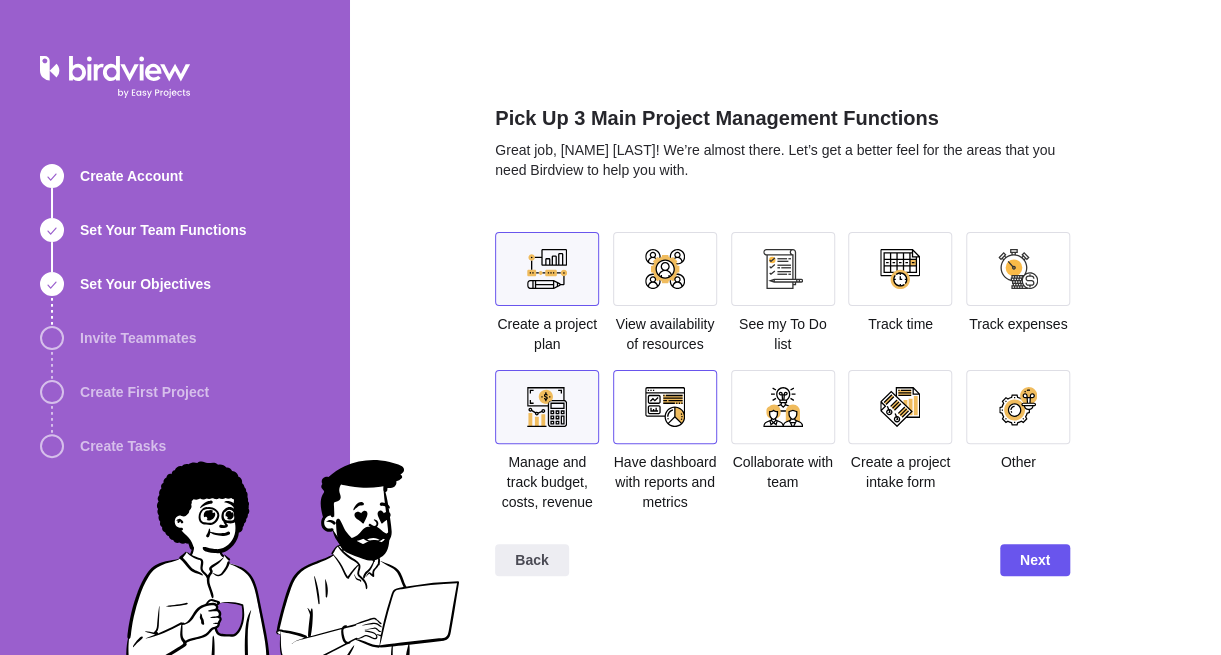 click at bounding box center (665, 407) 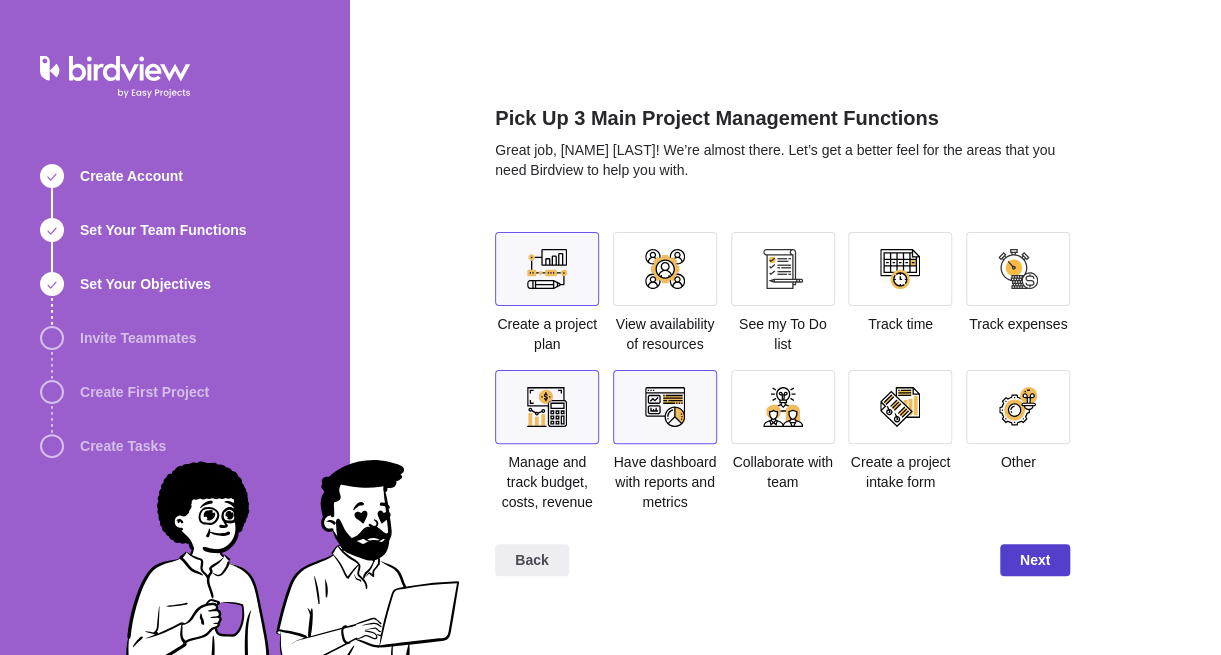click on "Next" at bounding box center (1035, 560) 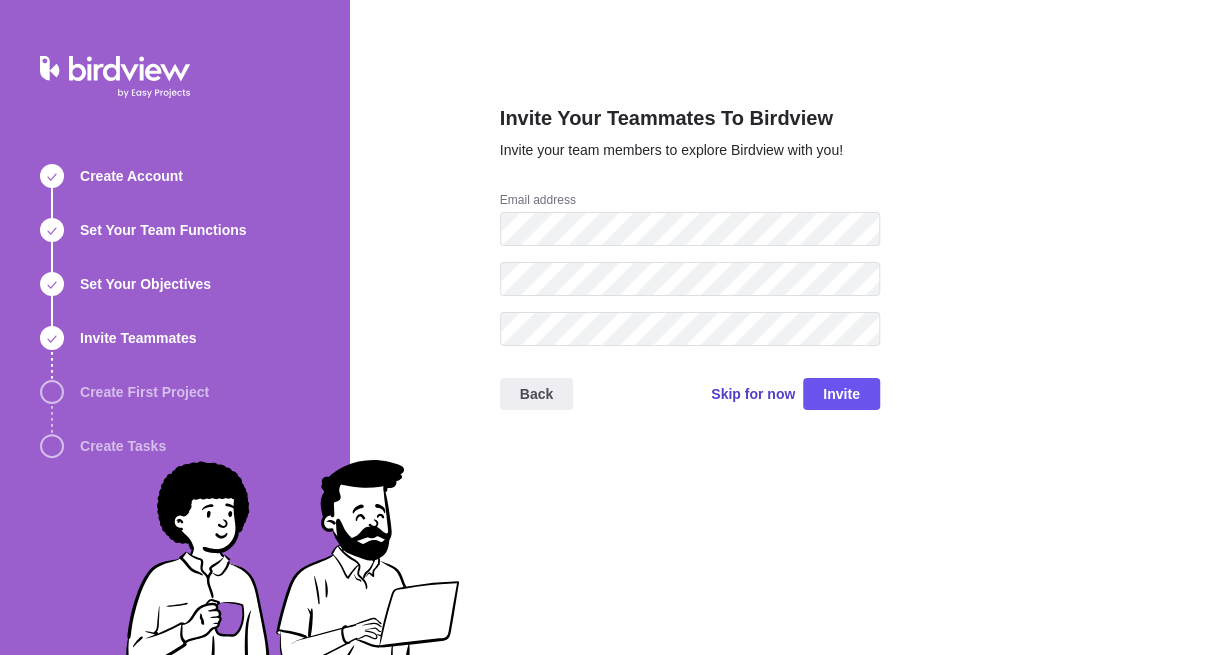 click on "Skip for now" at bounding box center [753, 394] 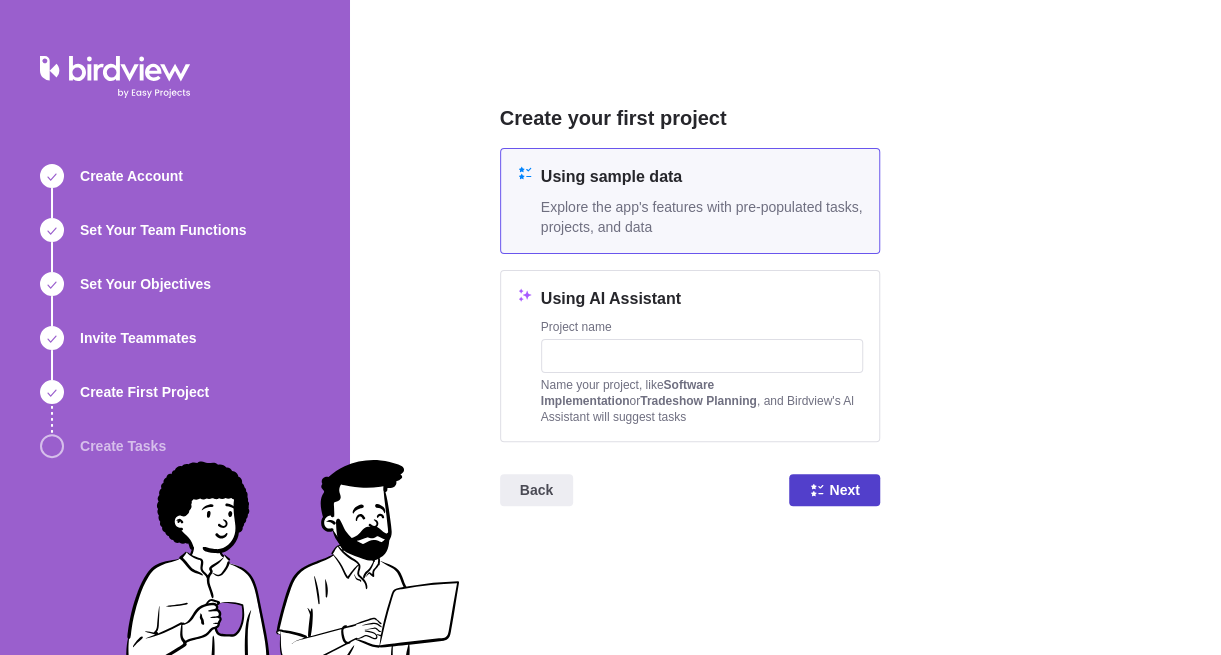 click on "Next" at bounding box center (844, 490) 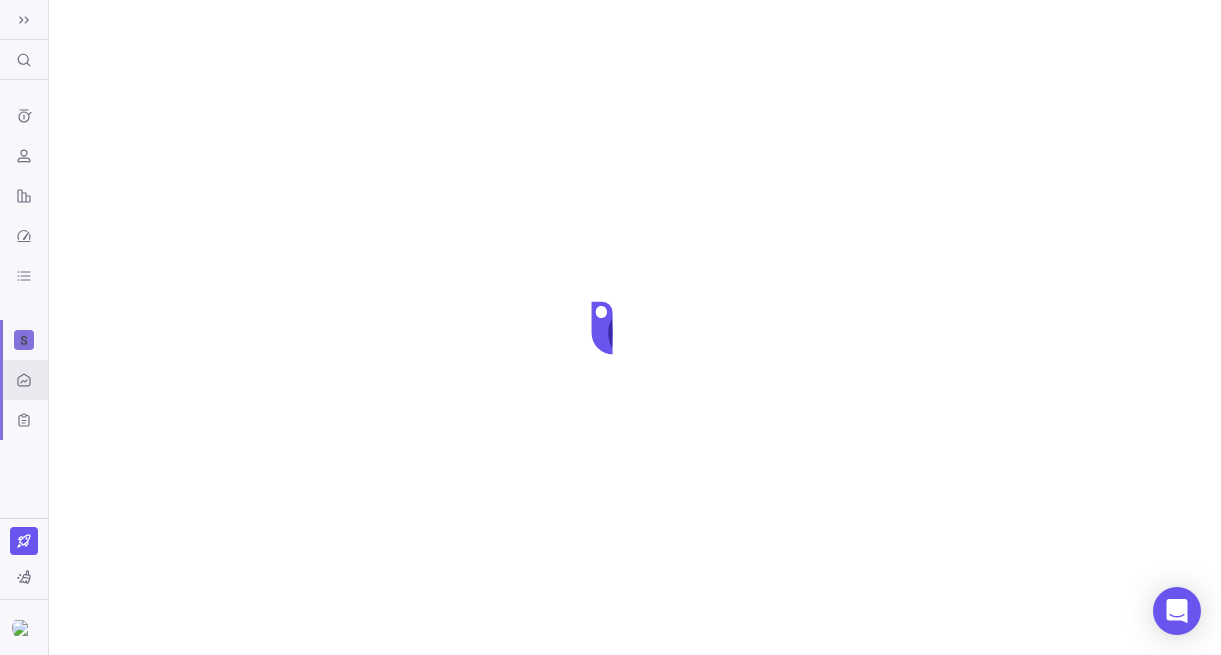 scroll, scrollTop: 0, scrollLeft: 0, axis: both 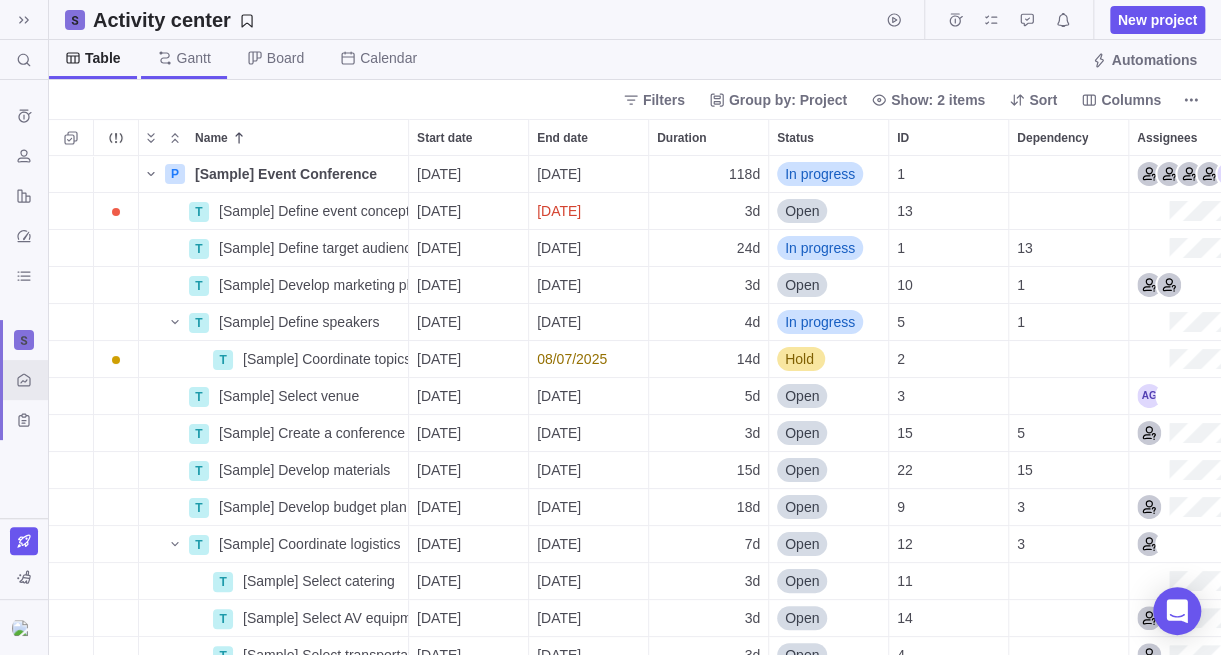 click on "Gantt" at bounding box center (184, 59) 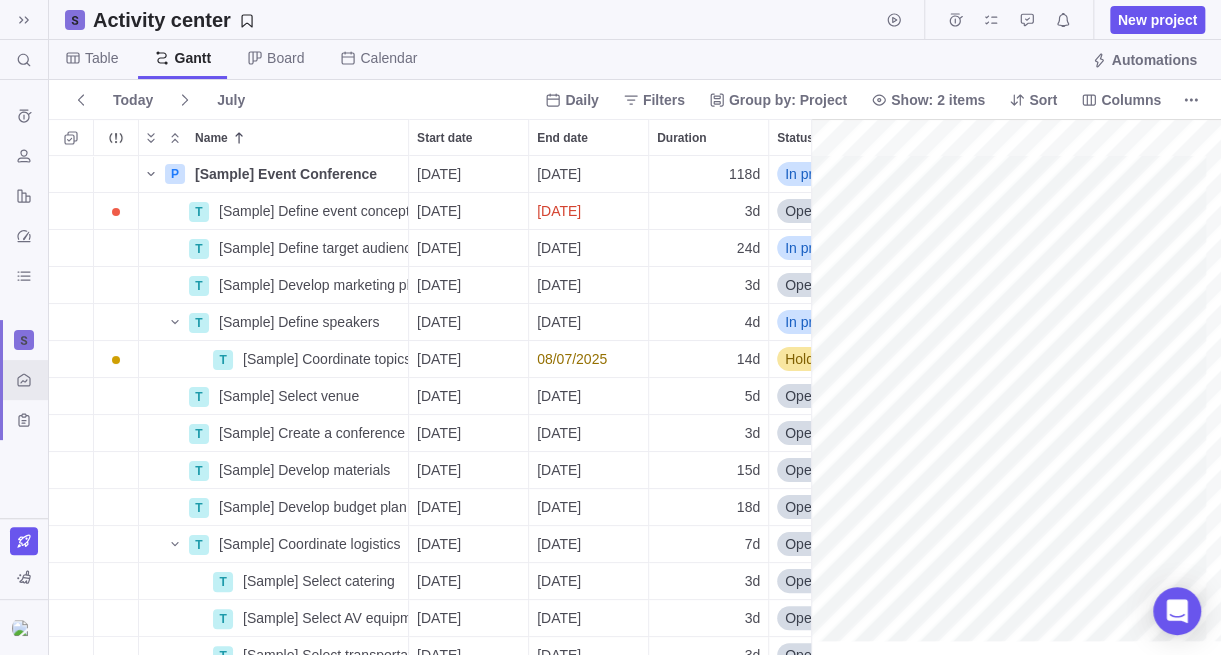 scroll, scrollTop: 484, scrollLeft: 746, axis: both 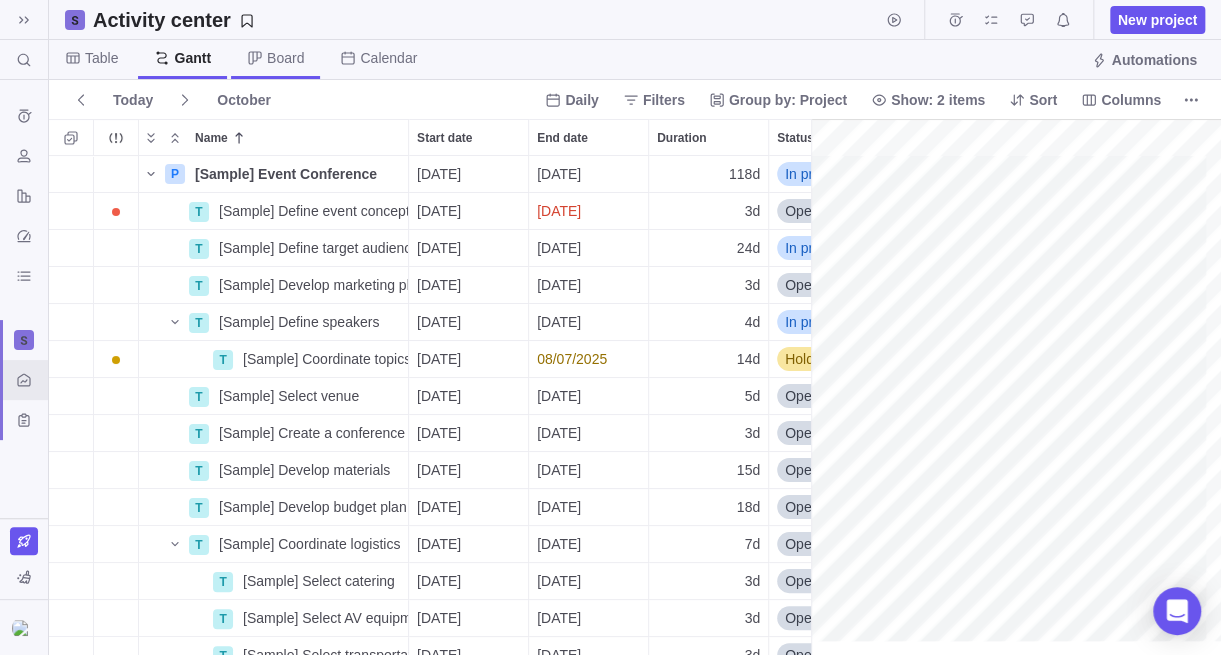 drag, startPoint x: 261, startPoint y: 48, endPoint x: 274, endPoint y: 55, distance: 14.764823 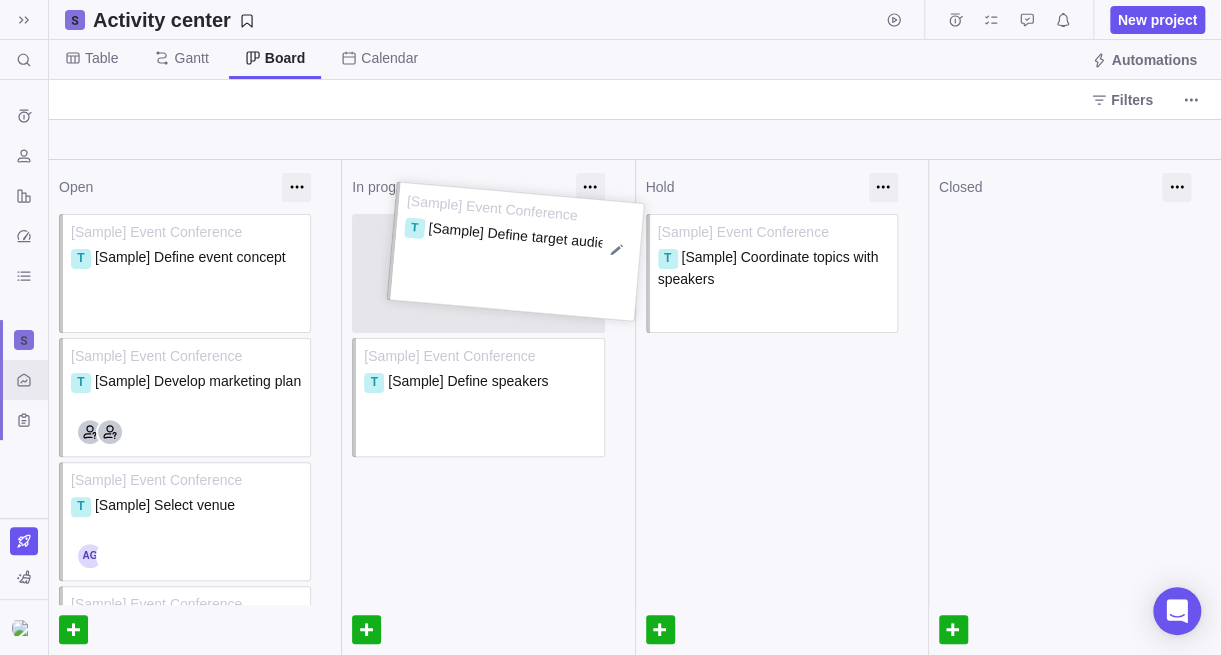 drag, startPoint x: 491, startPoint y: 279, endPoint x: 532, endPoint y: 257, distance: 46.52956 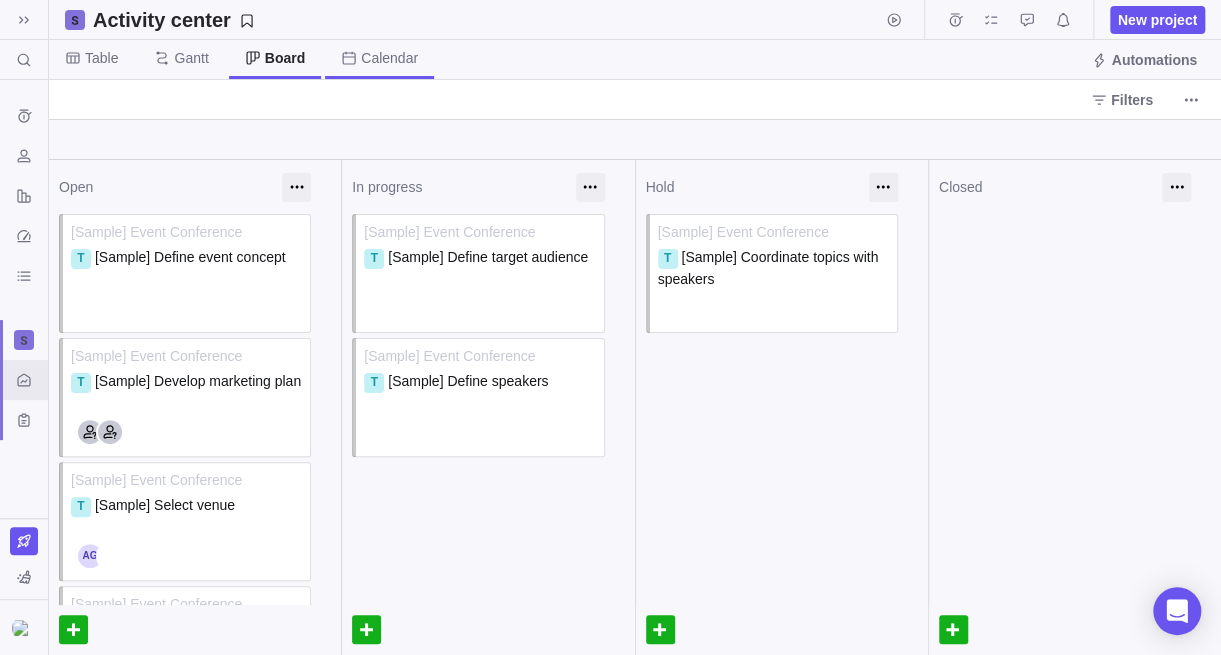 click on "Calendar" at bounding box center [101, 58] 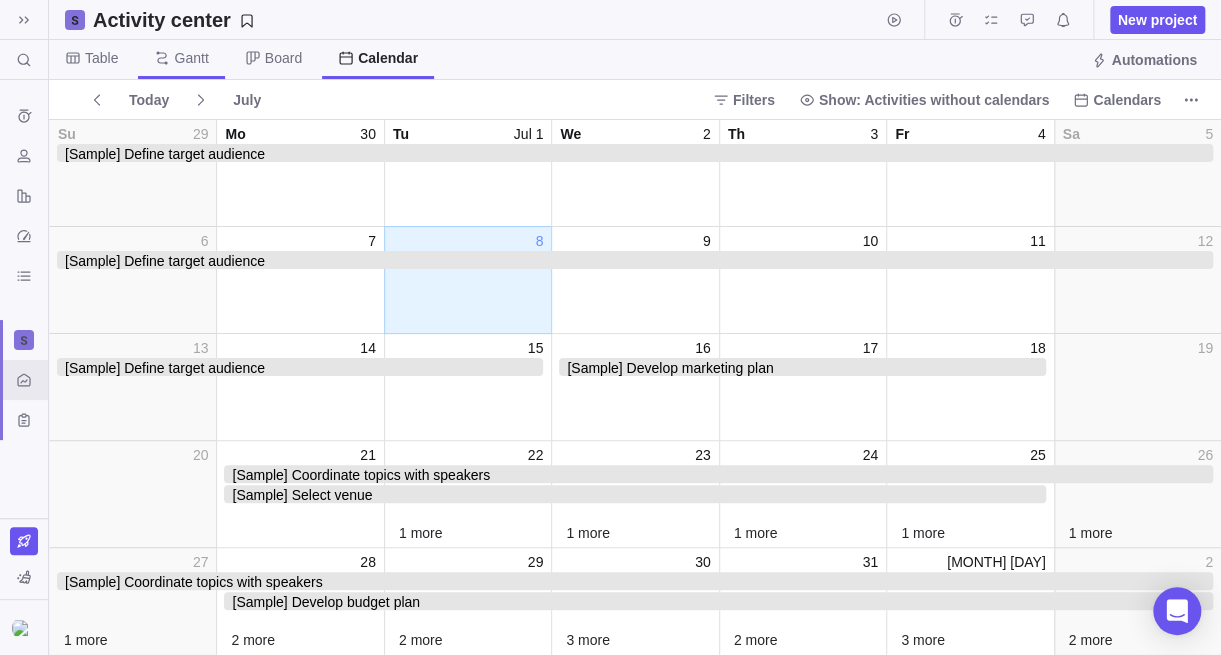 click on "Gantt" at bounding box center [101, 58] 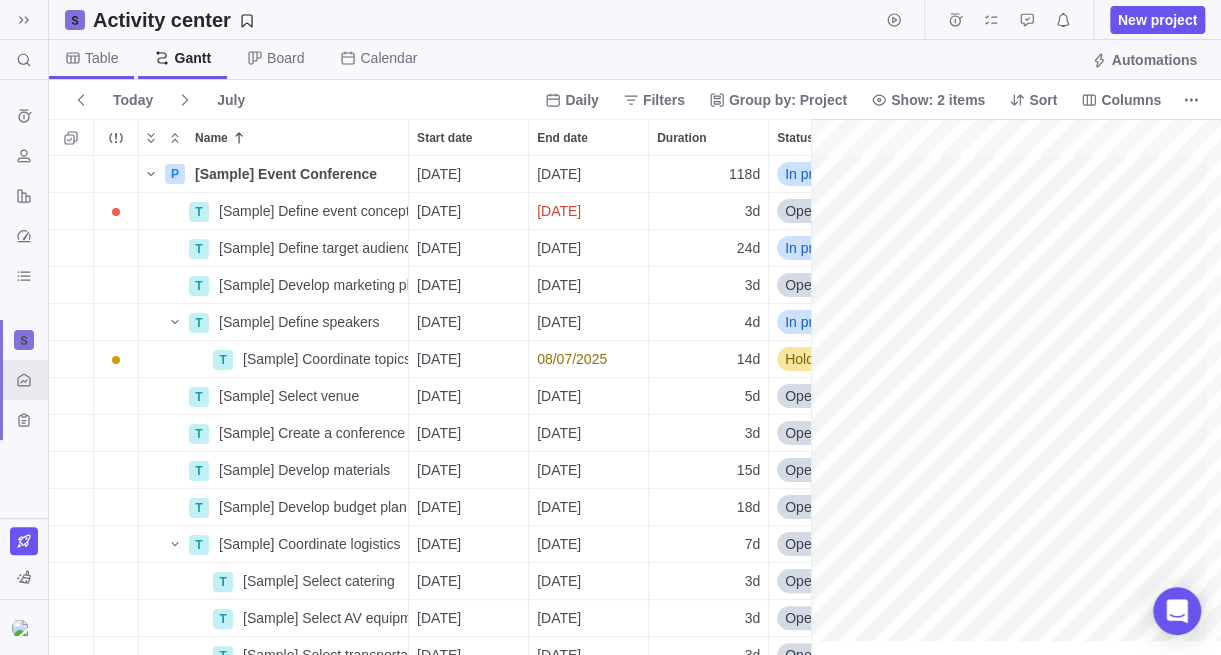 scroll, scrollTop: 0, scrollLeft: 2573, axis: horizontal 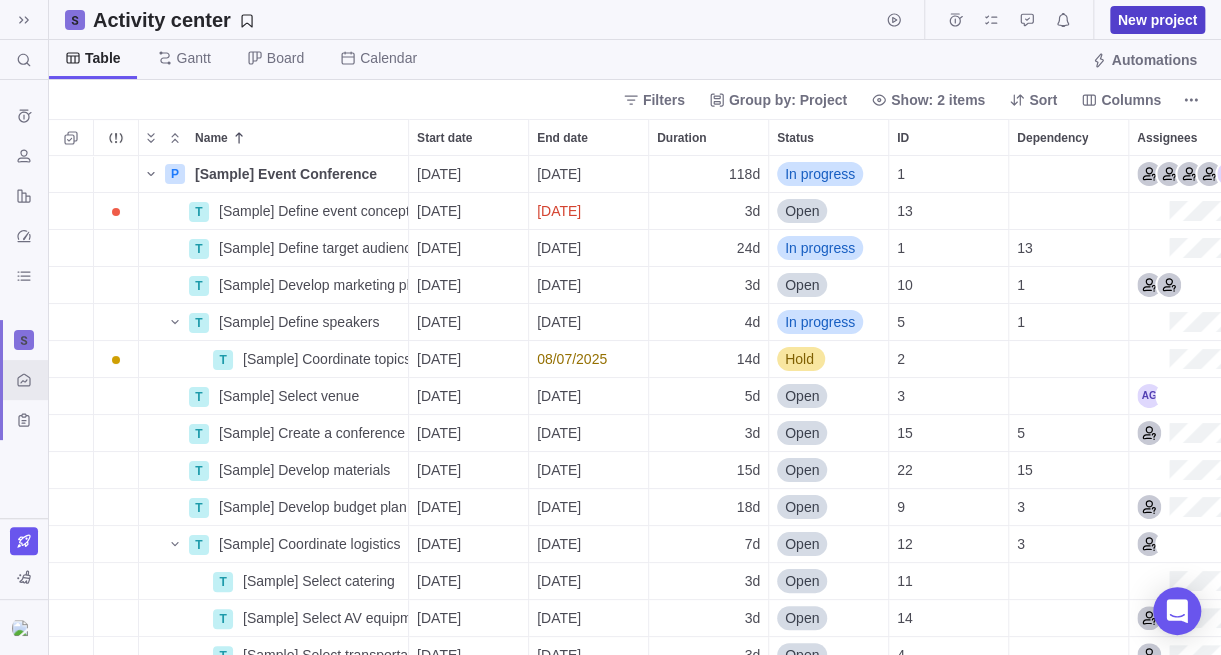 click on "New project" at bounding box center (1157, 20) 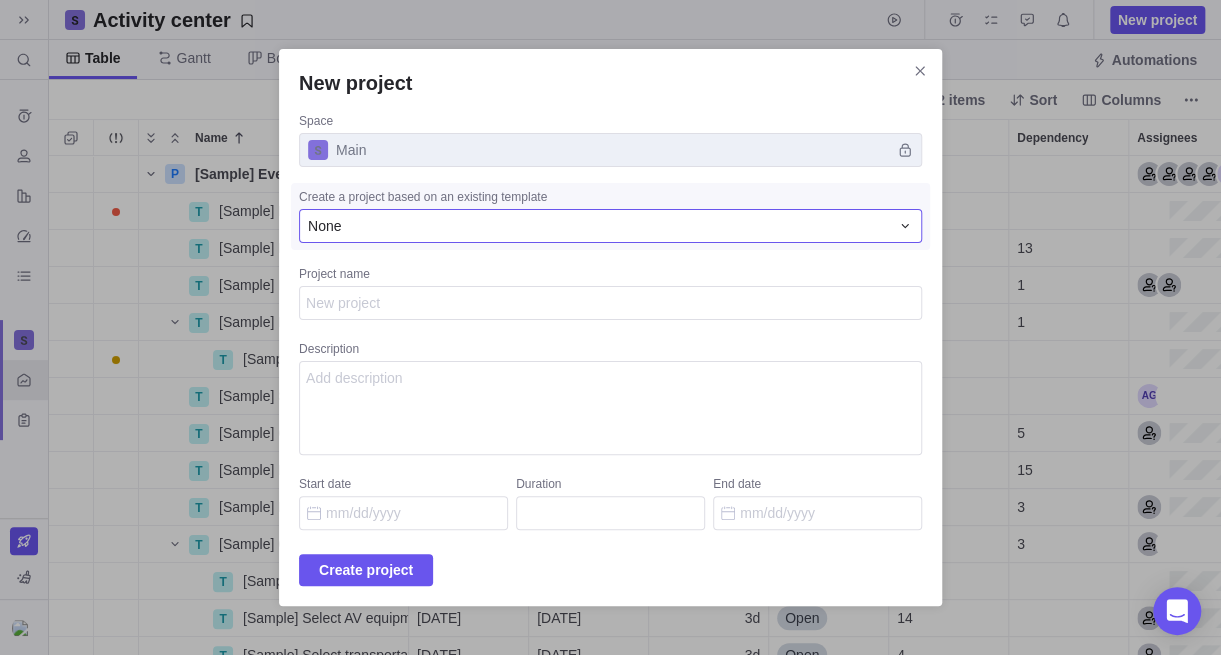 click on "None" at bounding box center [598, 226] 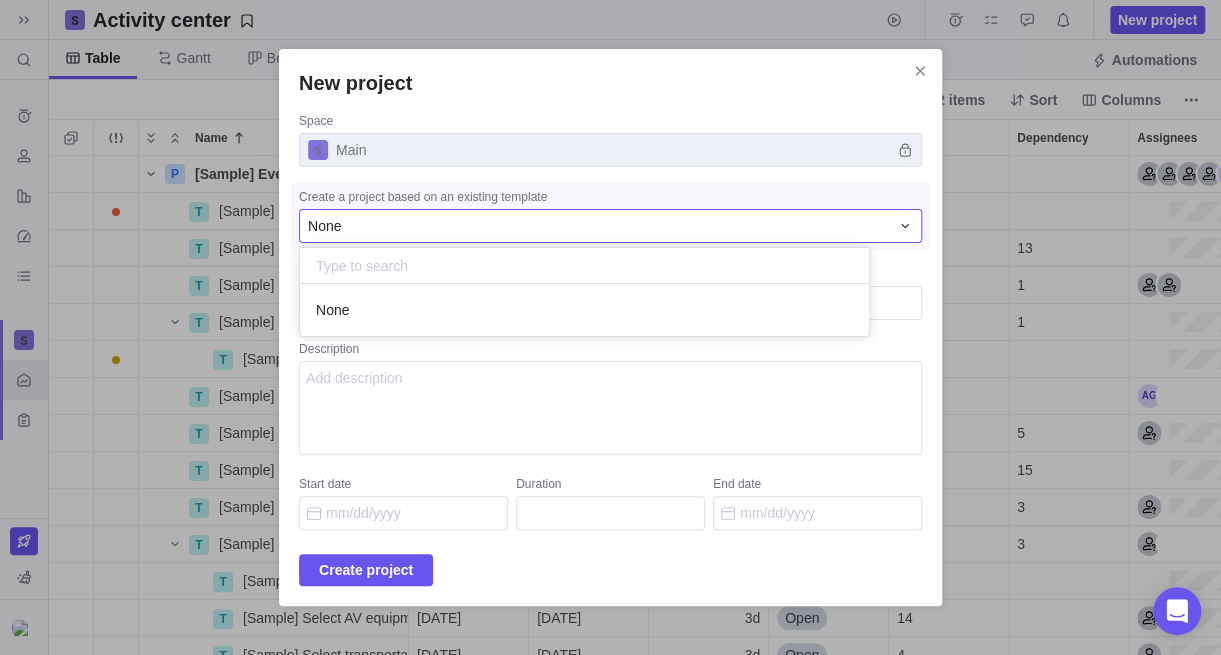 scroll, scrollTop: 15, scrollLeft: 15, axis: both 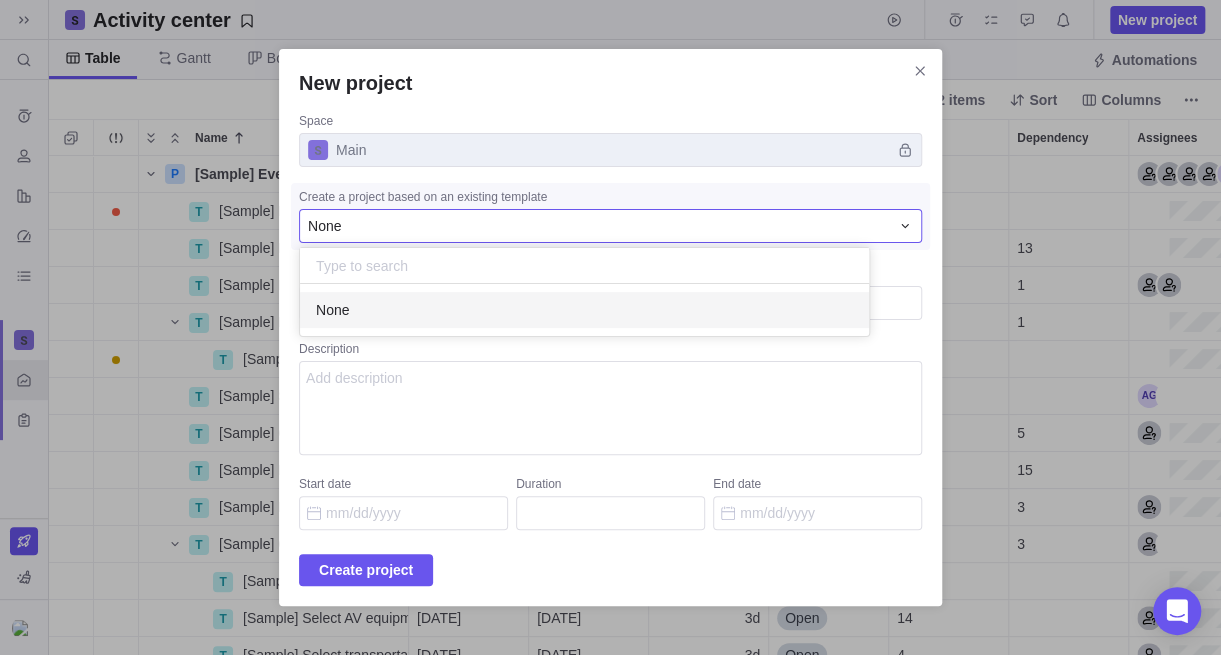 click on "None" at bounding box center (584, 310) 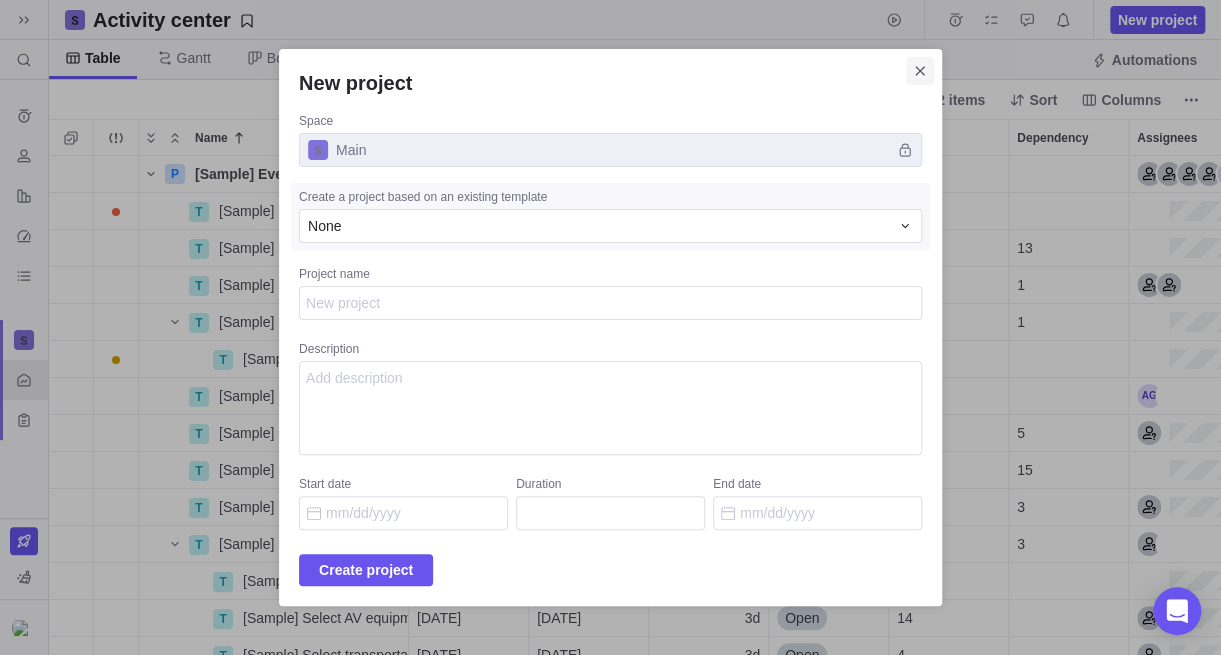 click at bounding box center (920, 71) 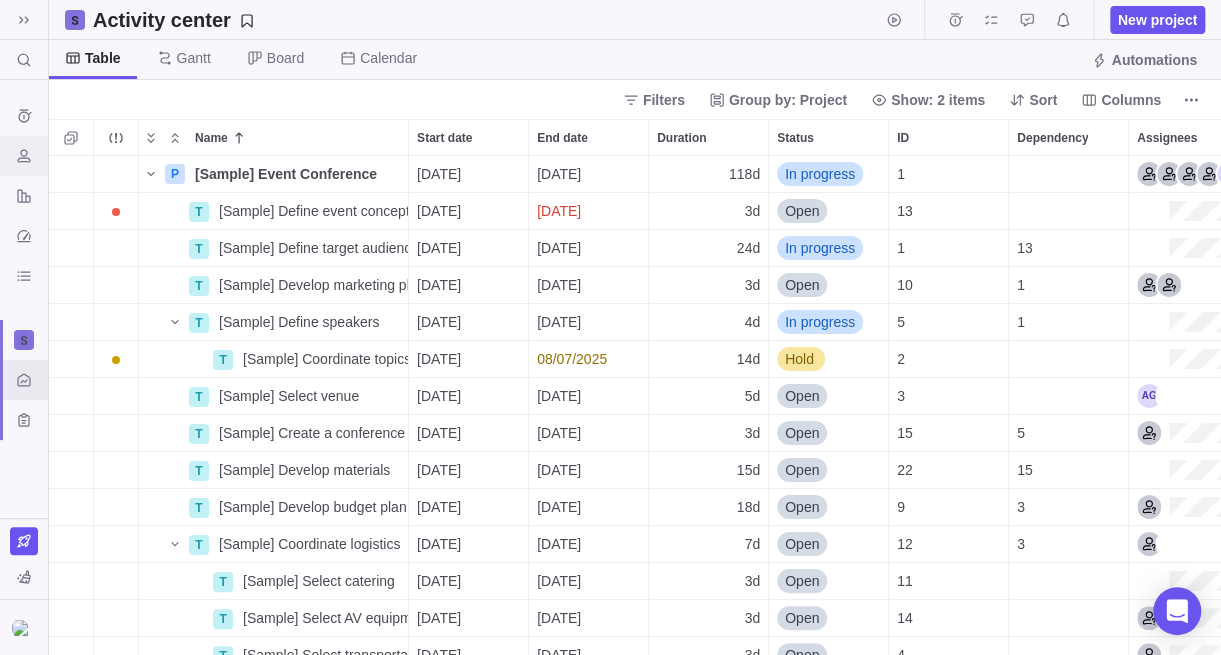click at bounding box center (23, 155) 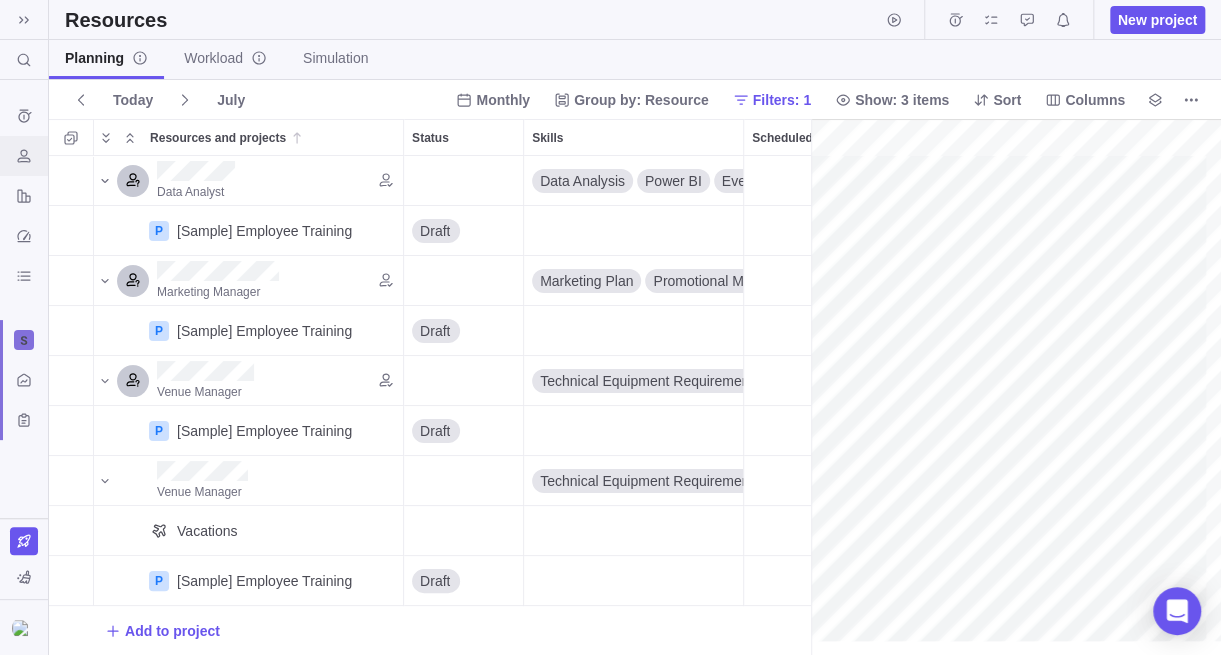 scroll, scrollTop: 15, scrollLeft: 15, axis: both 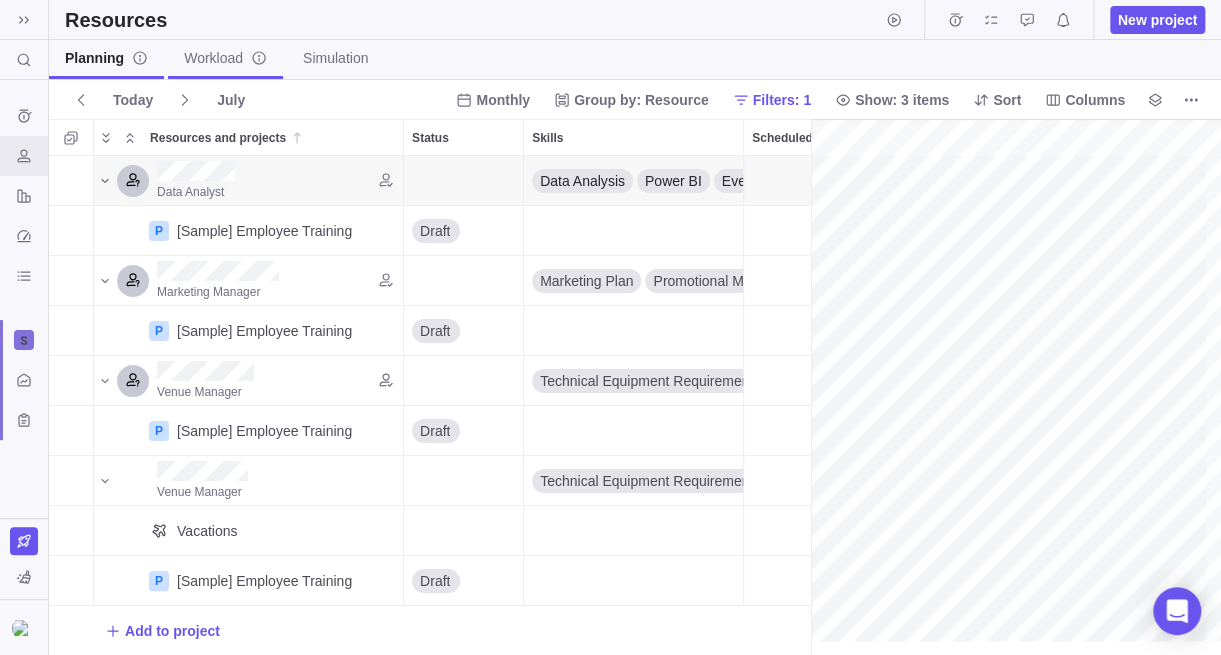 click on "Workload" at bounding box center (225, 58) 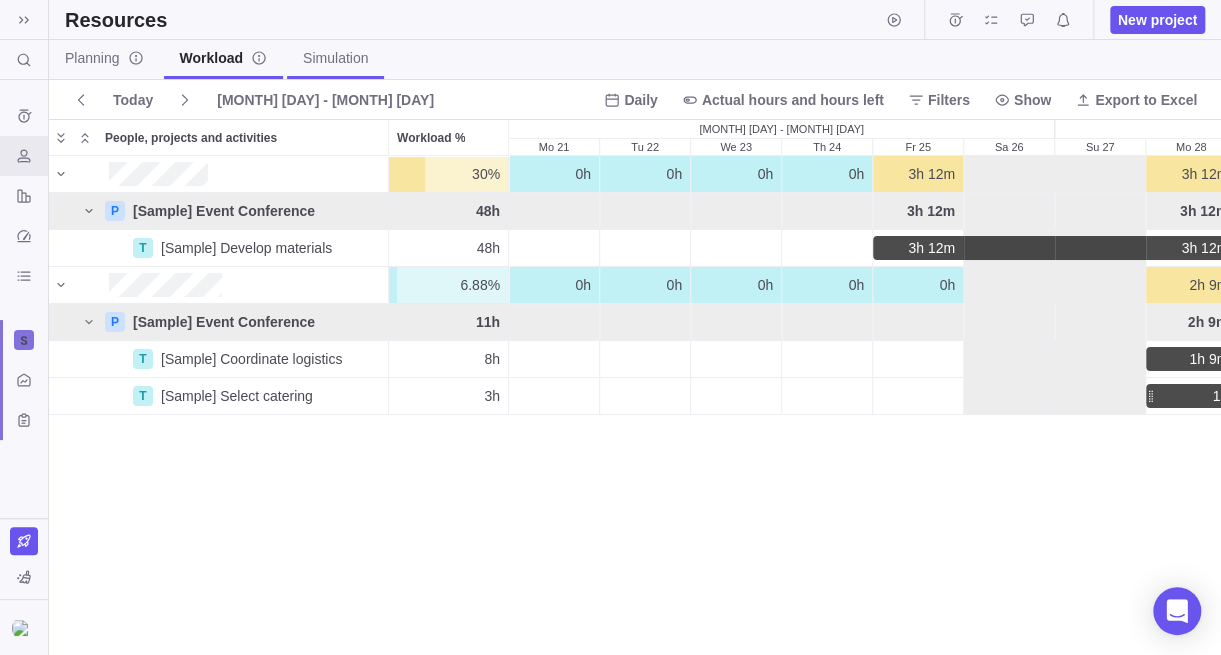 scroll, scrollTop: 15, scrollLeft: 15, axis: both 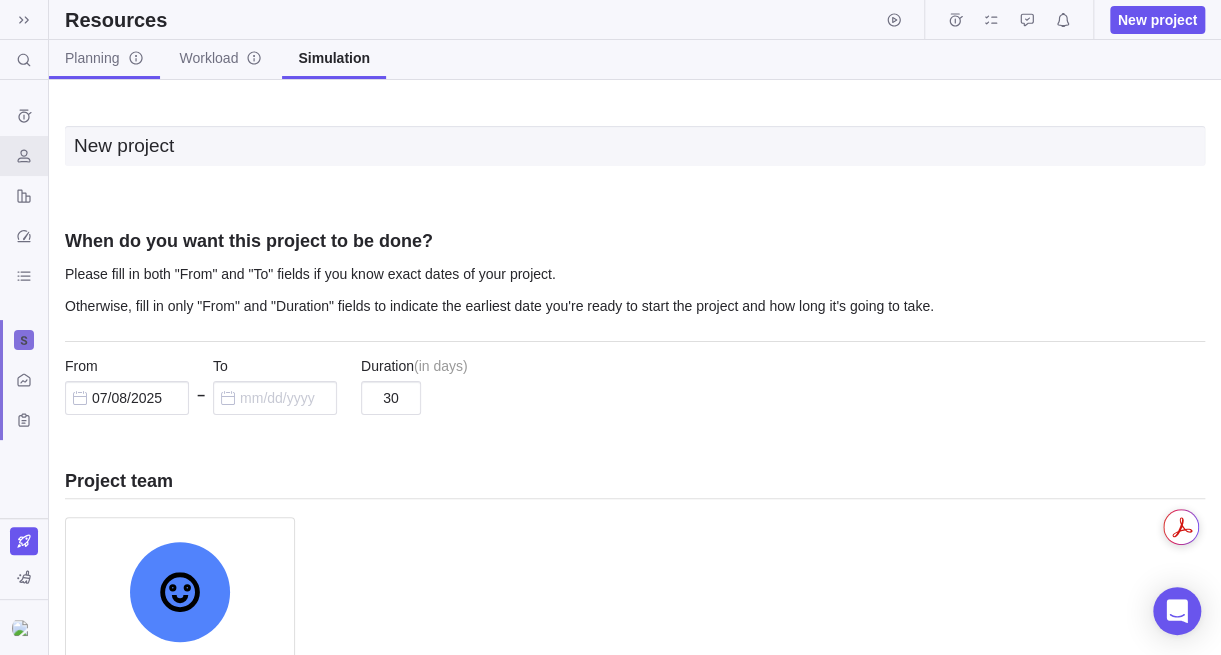 click on "Planning" at bounding box center (104, 58) 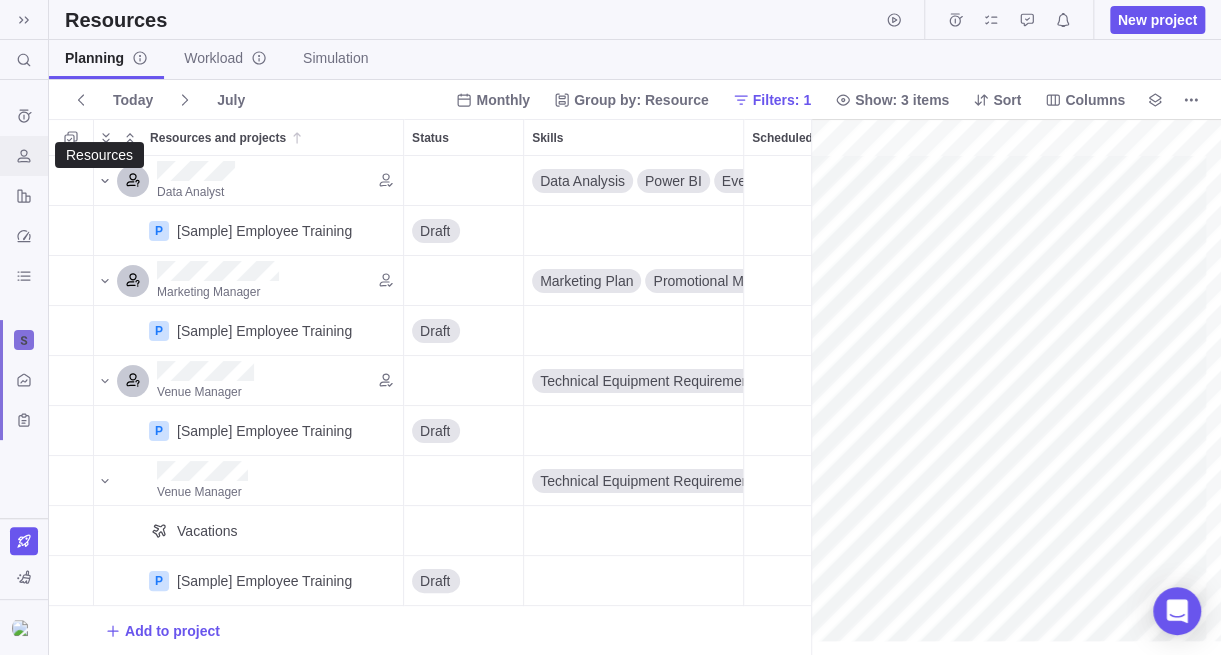 scroll, scrollTop: 15, scrollLeft: 15, axis: both 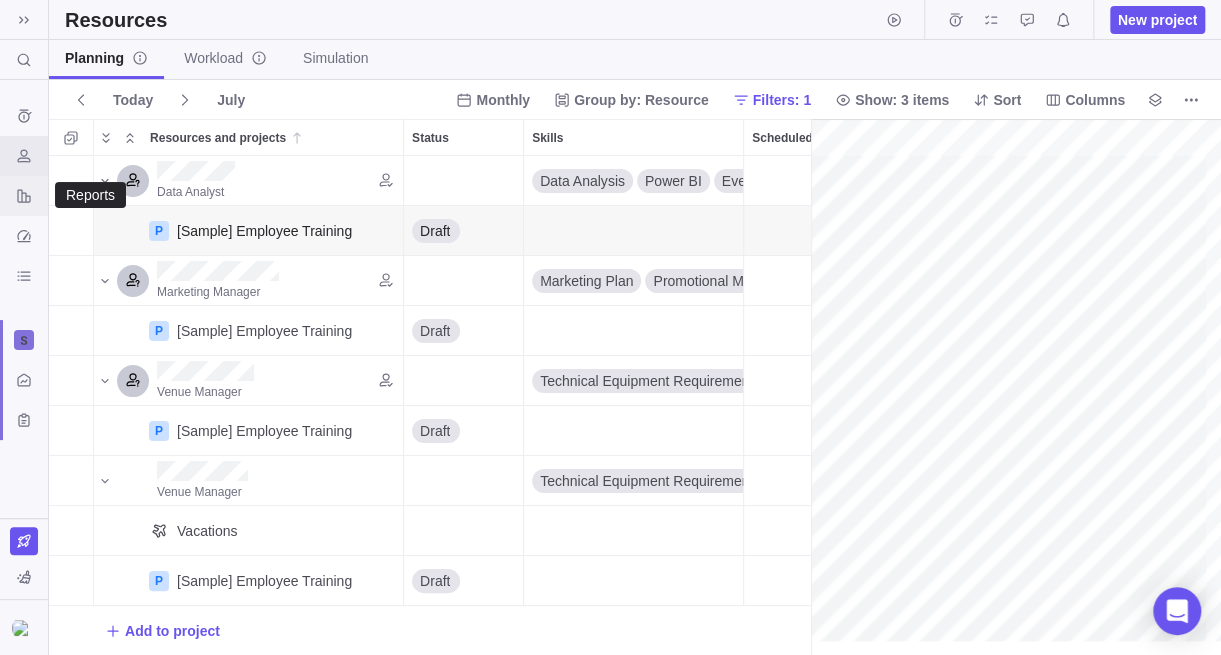 click at bounding box center [24, 196] 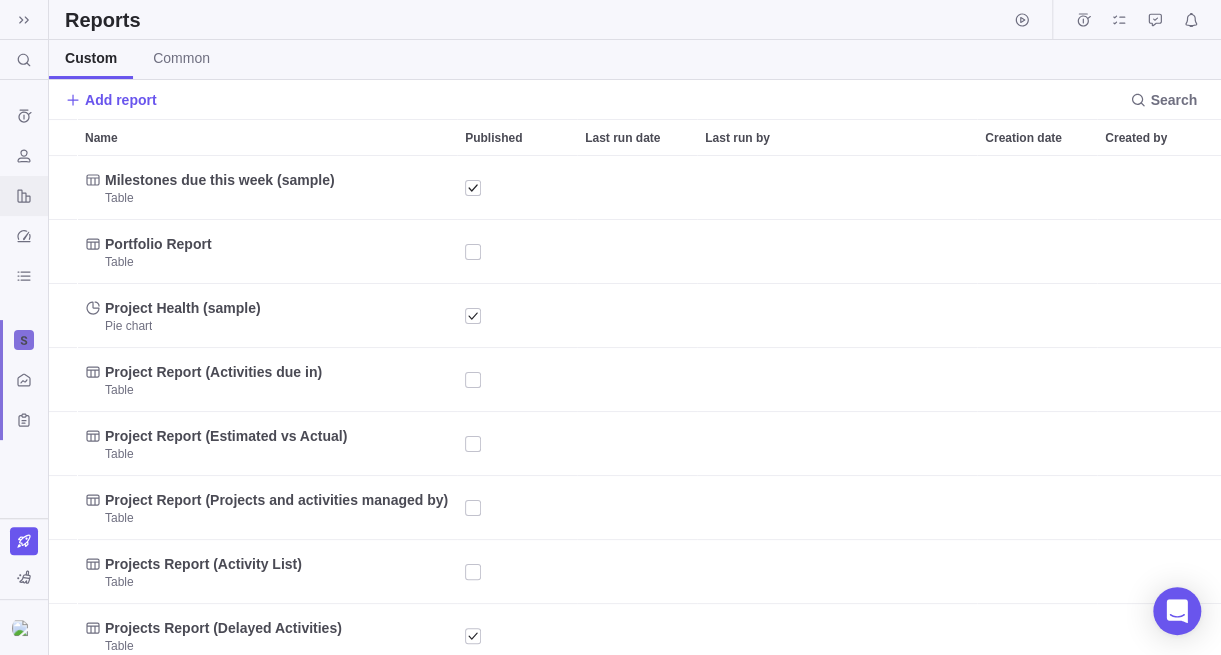 scroll, scrollTop: 15, scrollLeft: 15, axis: both 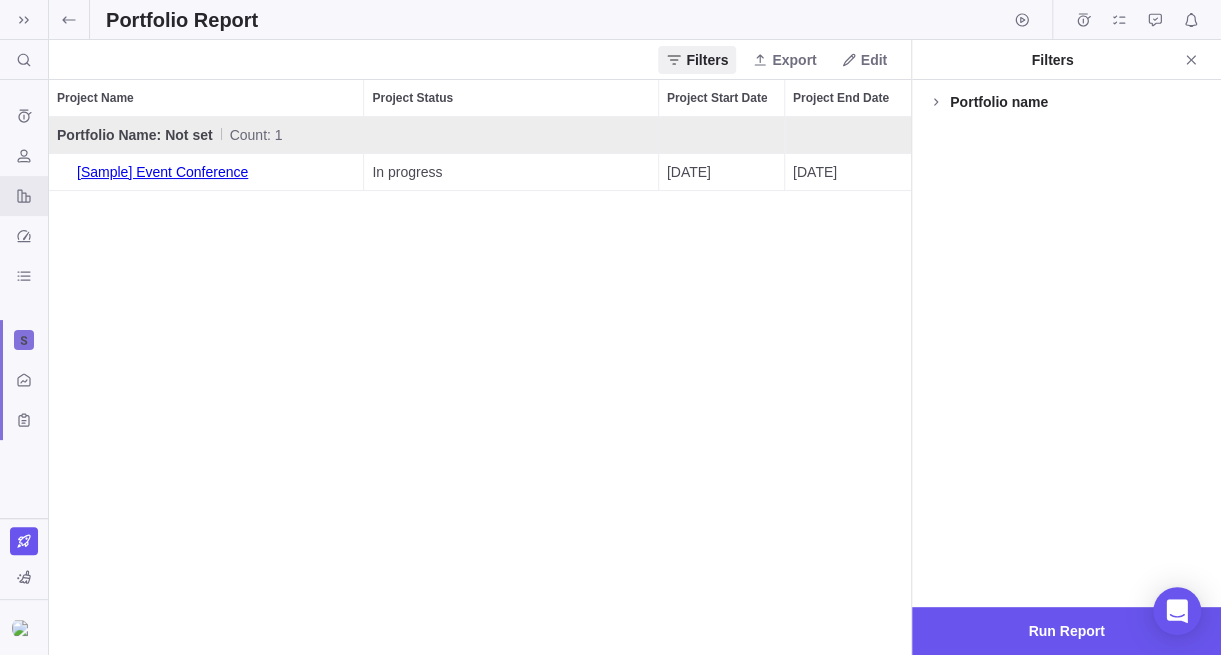 click on "Portfolio name" at bounding box center (999, 102) 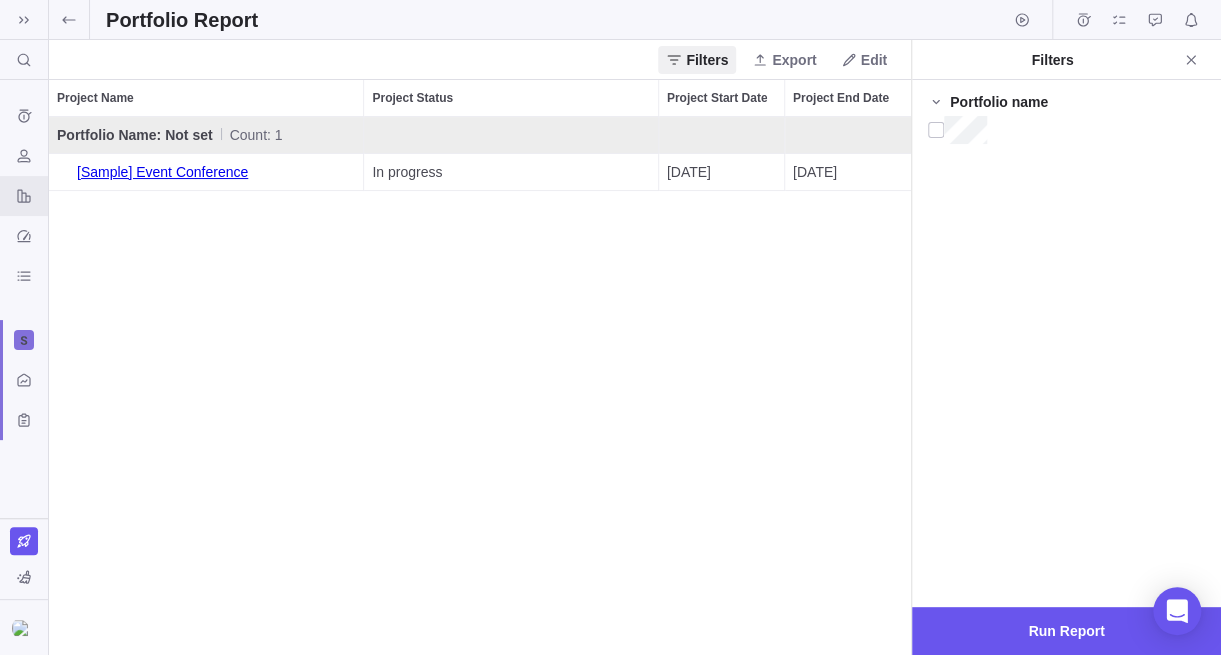 click on "[Sample] Event Conference" at bounding box center (206, 172) 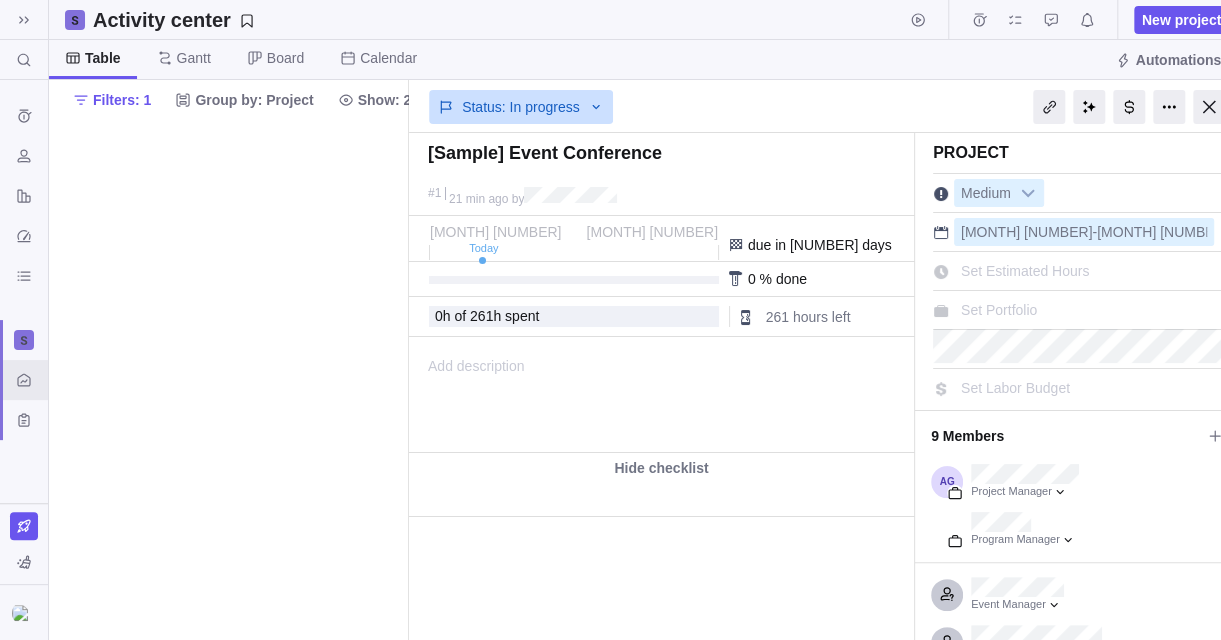 scroll, scrollTop: 0, scrollLeft: 0, axis: both 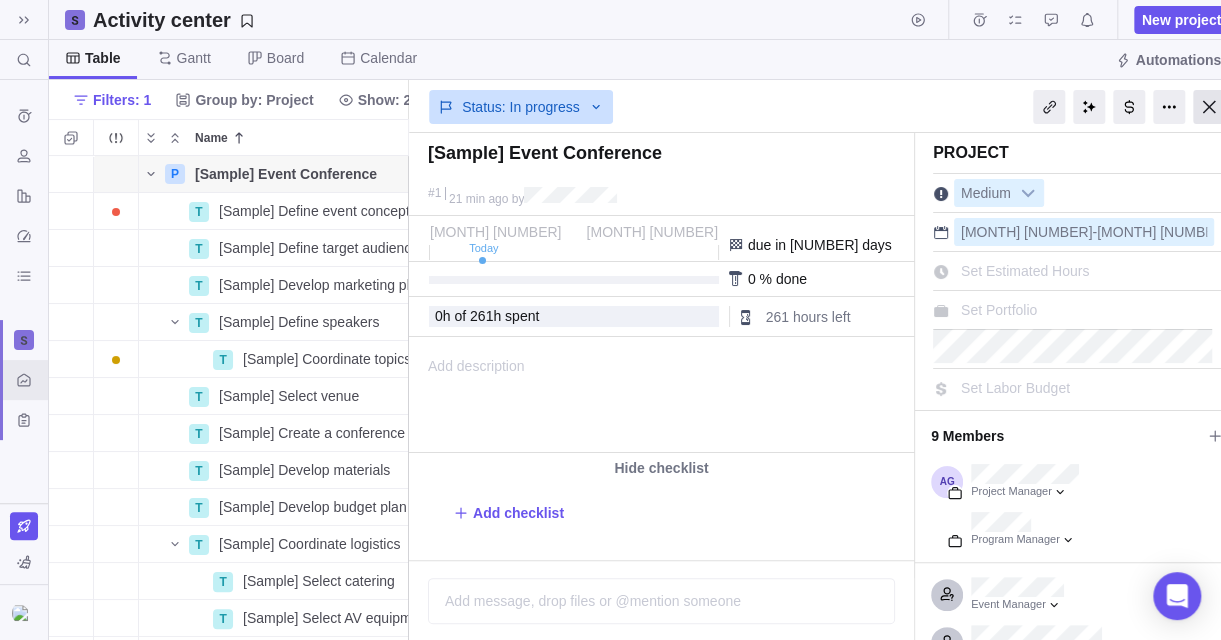 click at bounding box center [1209, 107] 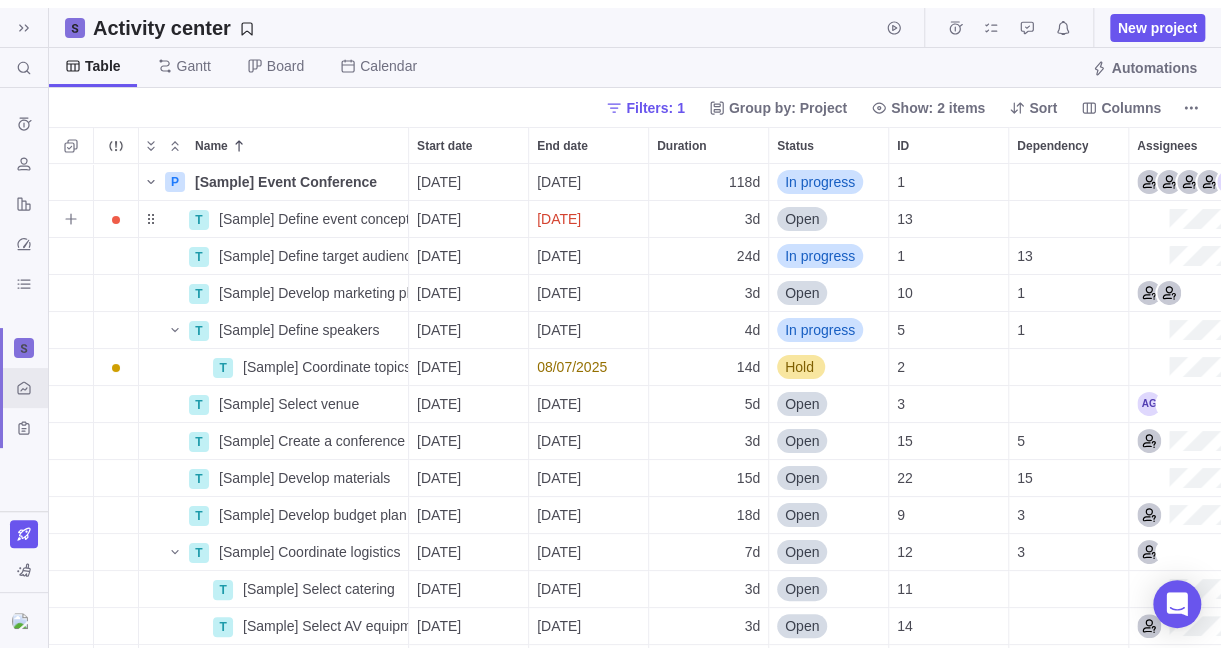 scroll, scrollTop: 15, scrollLeft: 15, axis: both 